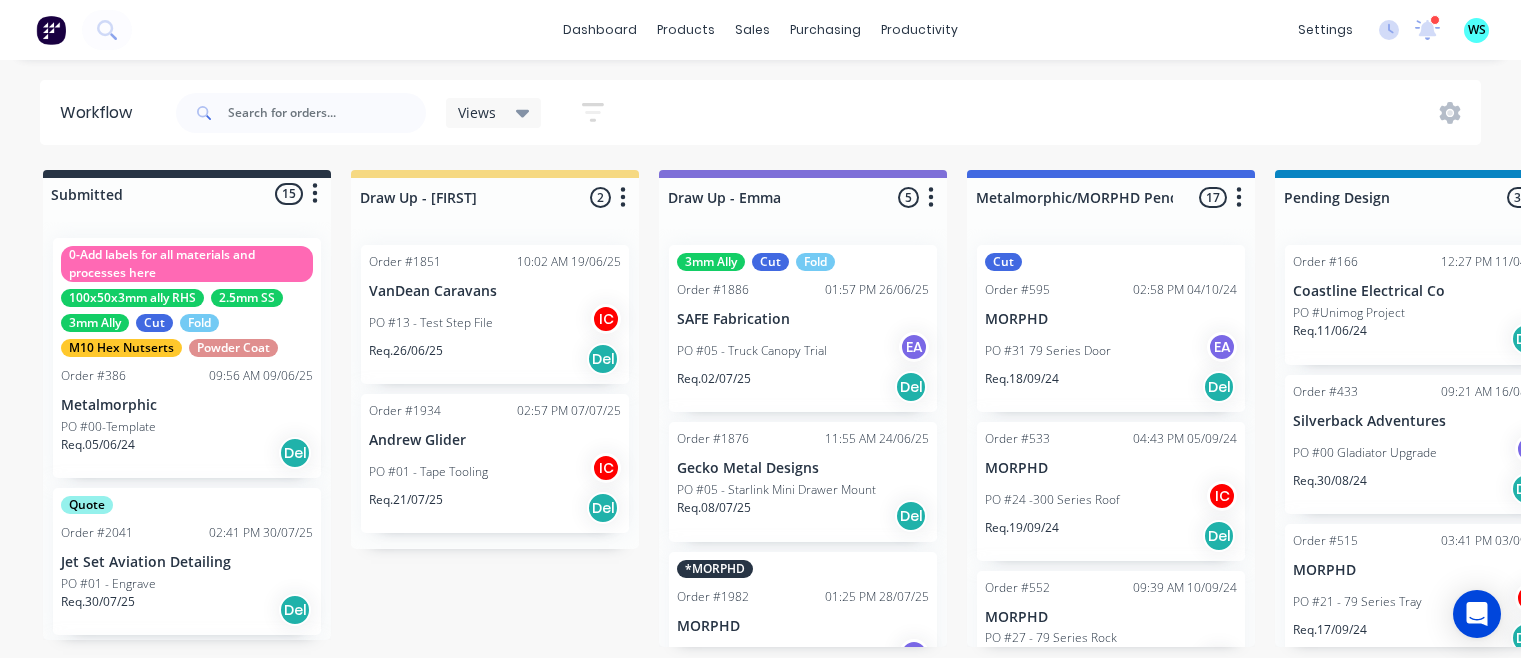 scroll, scrollTop: 0, scrollLeft: 0, axis: both 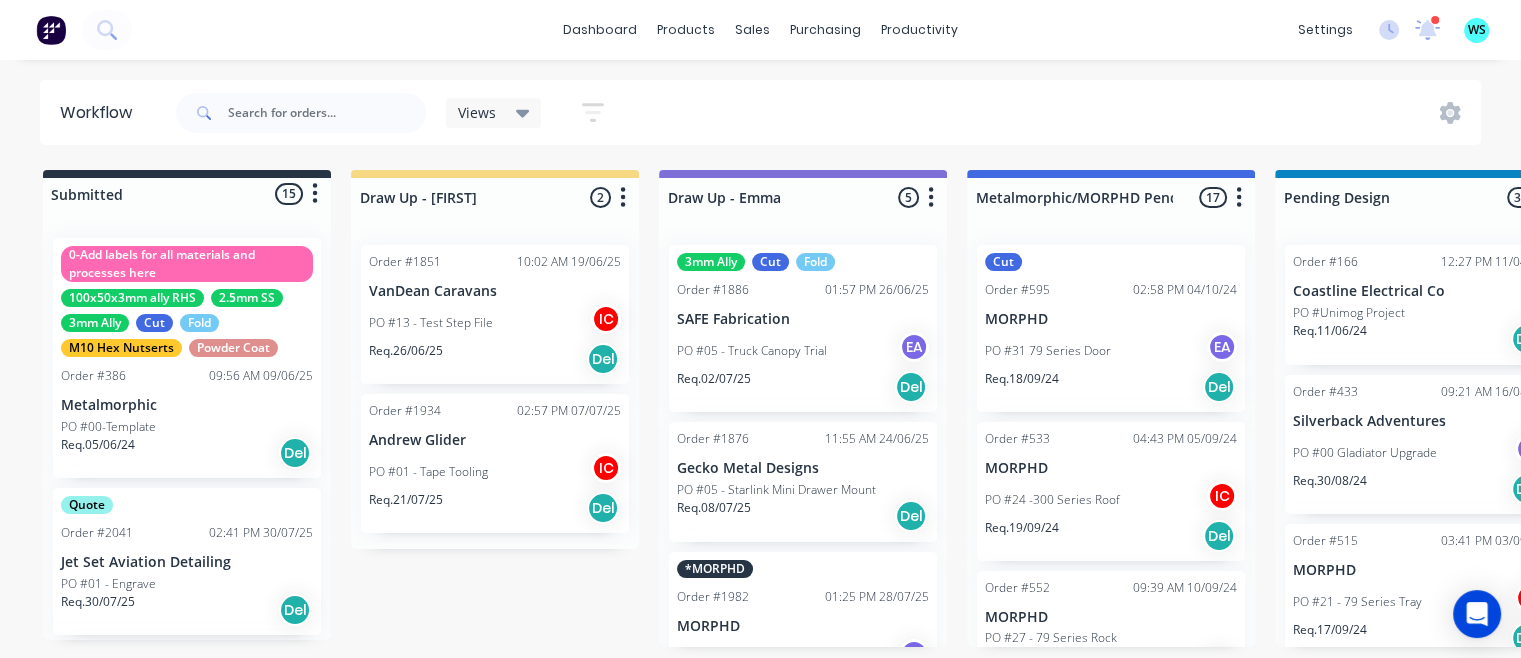 click on "Views Save new view None   (Default) edit [FIRST]   edit [FIRST]   edit   Show/Hide statuses Show line item cards Show line item cards Hide line item cards Sort by Required date Created date Required date Order number Customer name Most recent Filter by assignee Filter by labels" at bounding box center (827, 113) 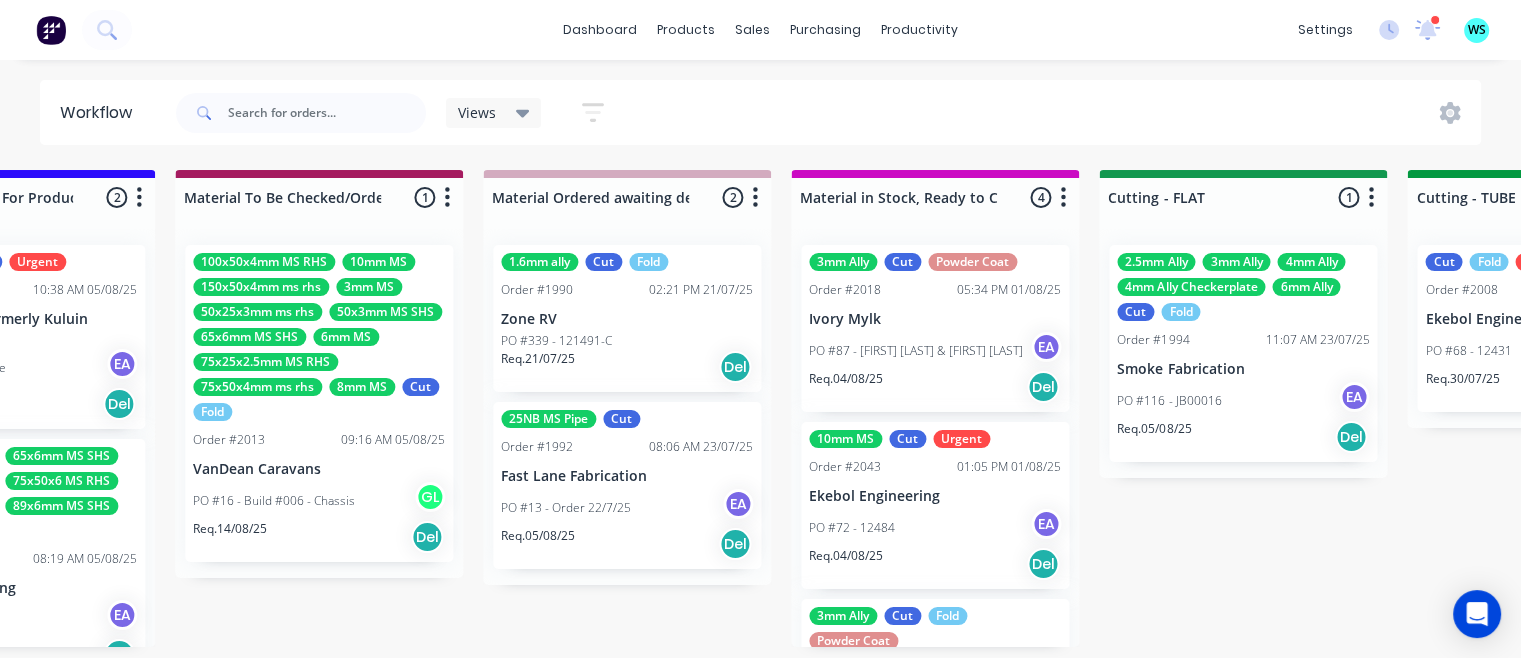 scroll, scrollTop: 0, scrollLeft: 2644, axis: horizontal 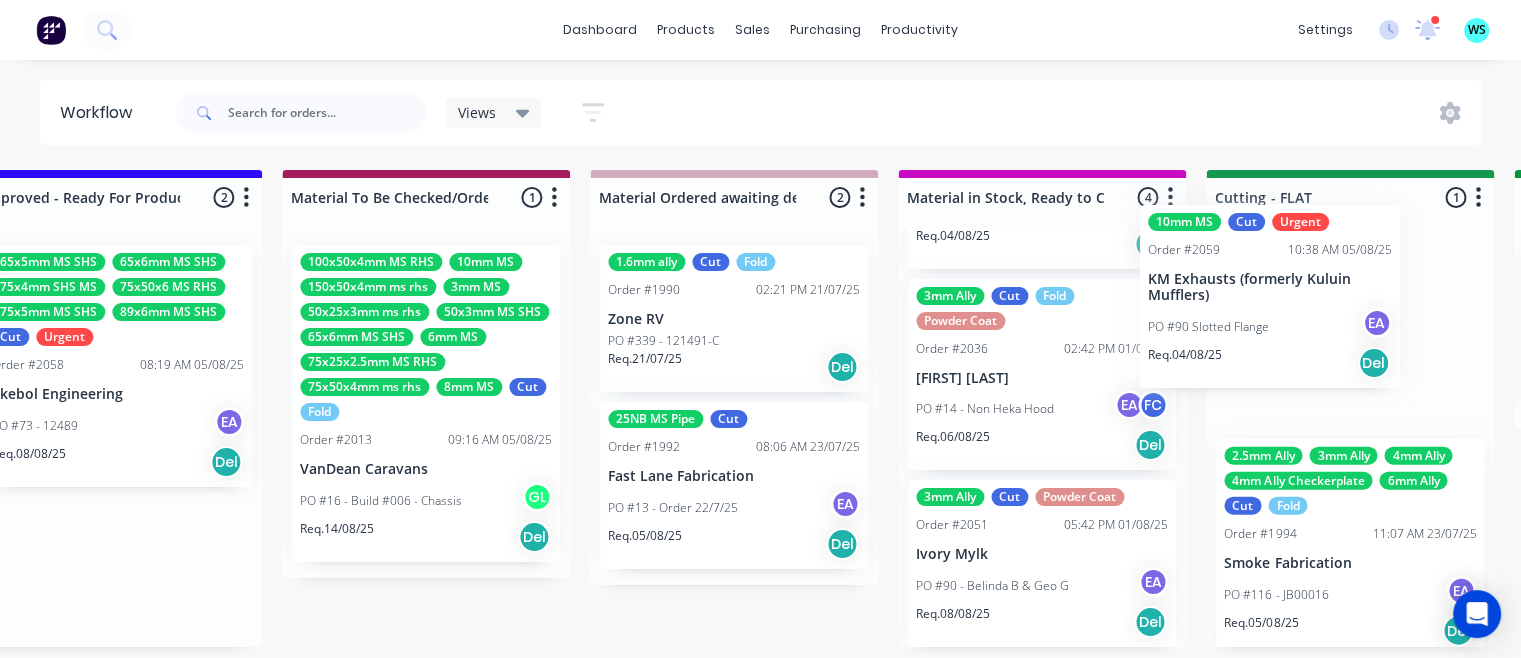 drag, startPoint x: 233, startPoint y: 377, endPoint x: 1328, endPoint y: 341, distance: 1095.5917 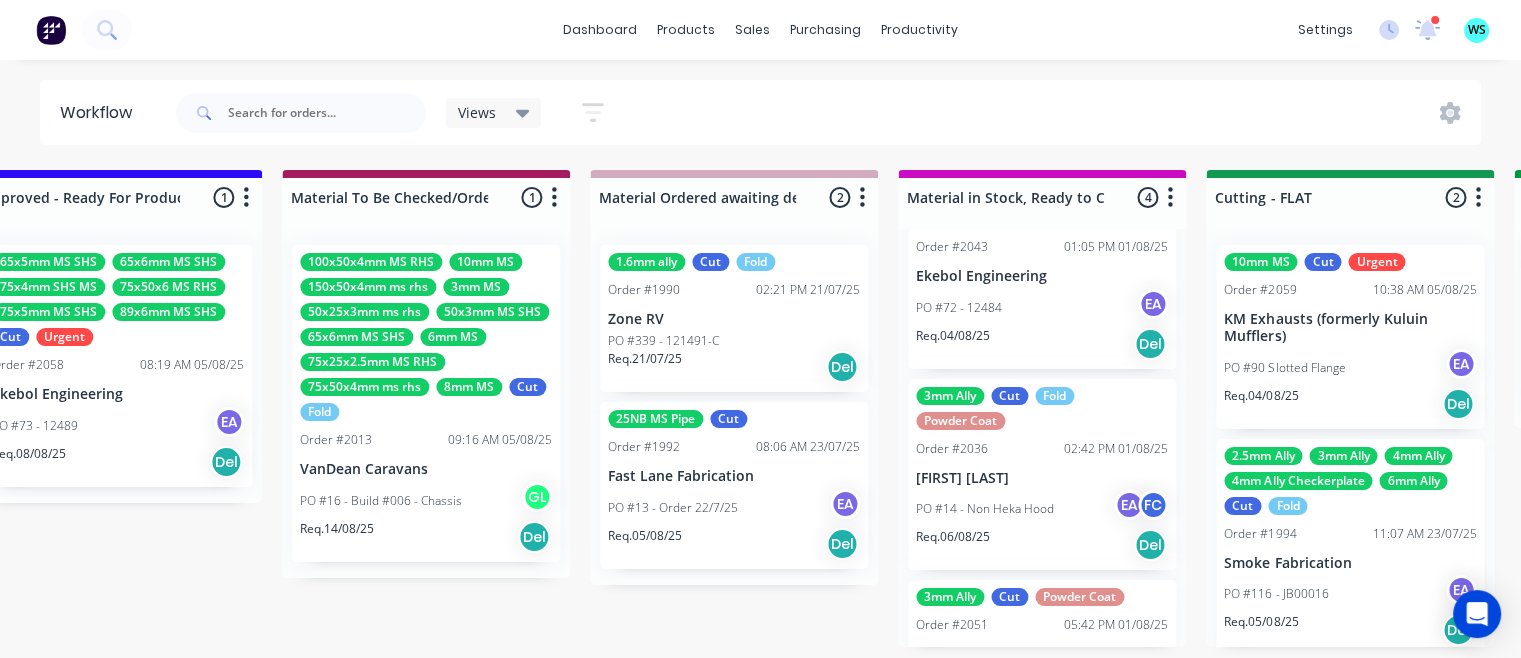 scroll, scrollTop: 0, scrollLeft: 0, axis: both 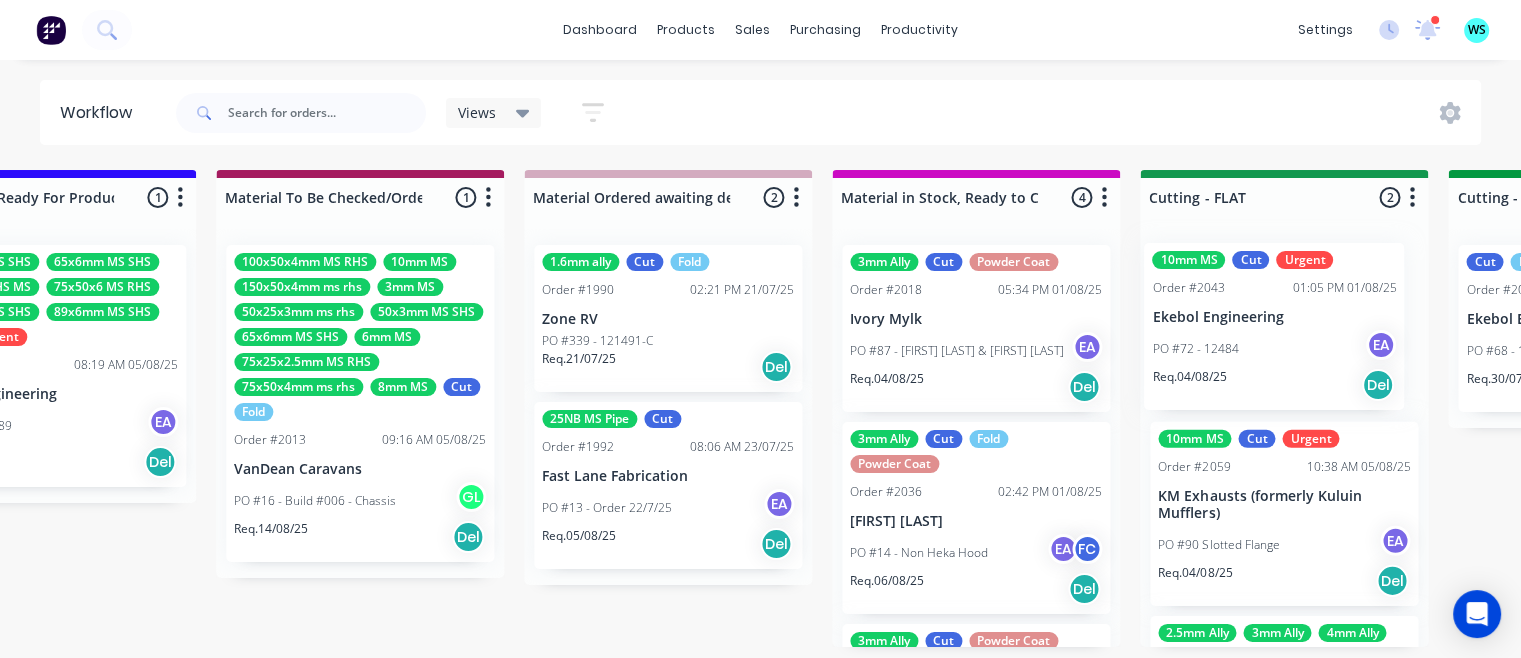 drag, startPoint x: 1124, startPoint y: 425, endPoint x: 1177, endPoint y: 322, distance: 115.83609 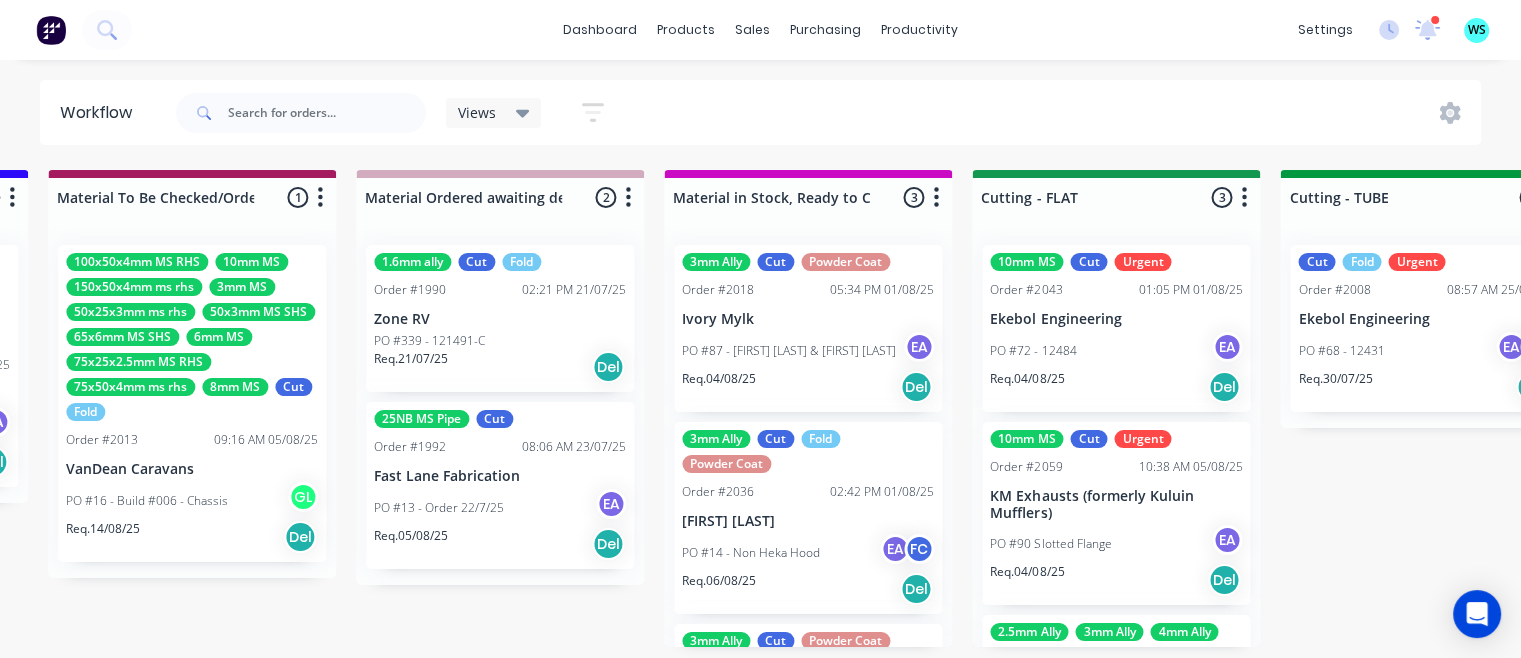 scroll, scrollTop: 4, scrollLeft: 2776, axis: both 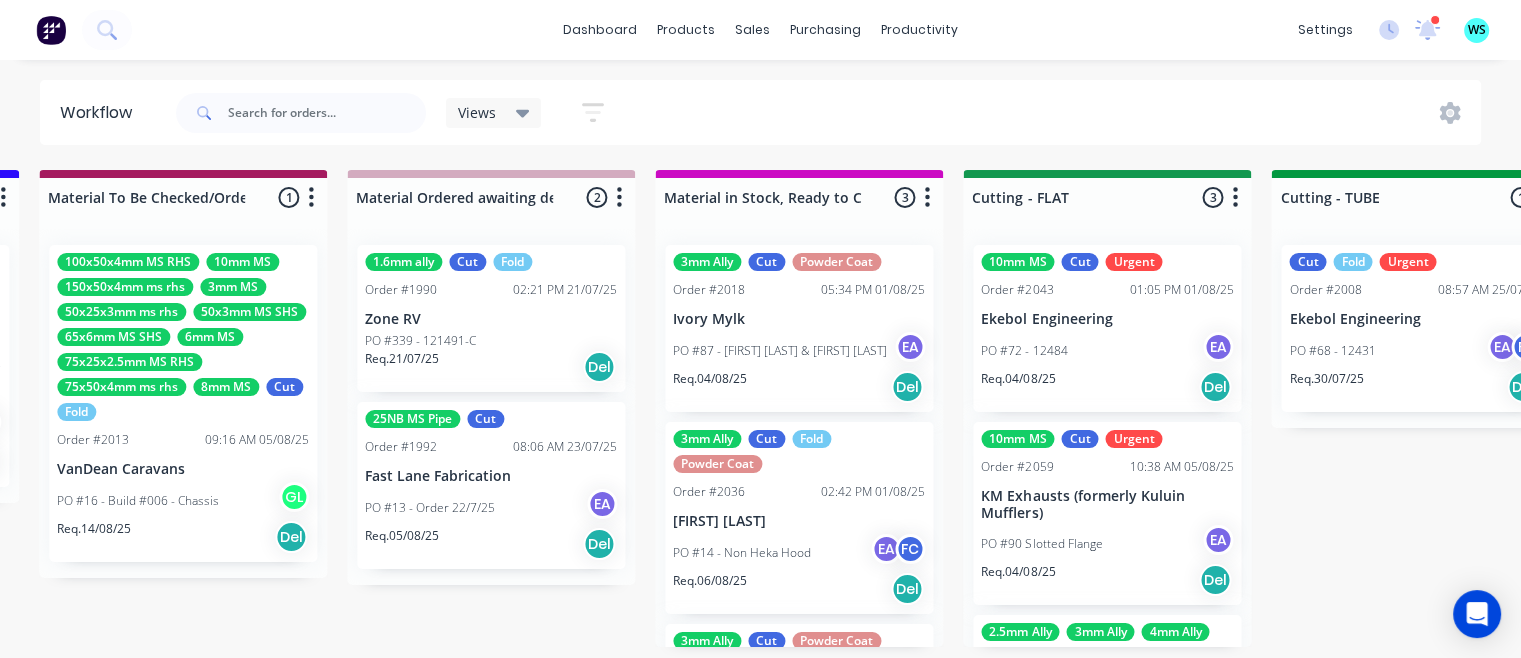 click on "KM Exhausts (formerly Kuluin Mufflers)" at bounding box center [1107, 505] 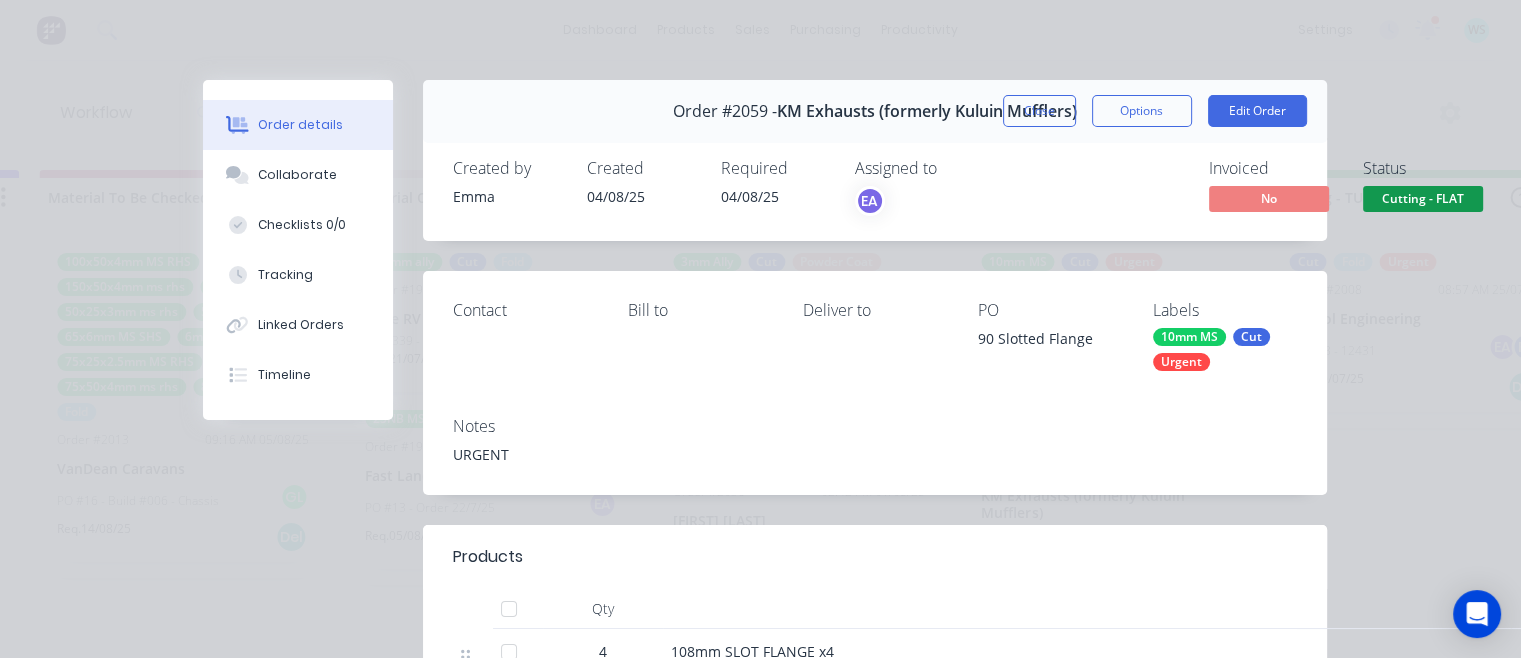 click on "Options" at bounding box center (1142, 111) 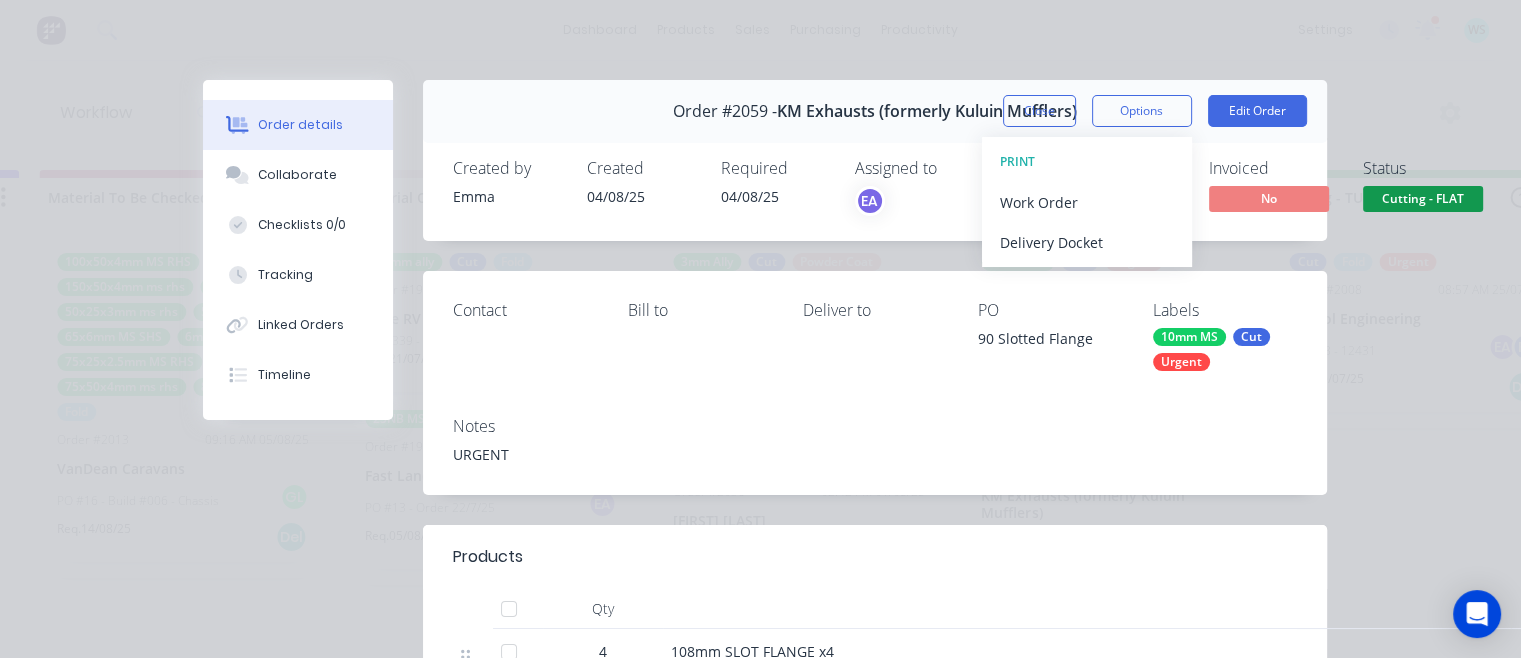 click on "Work Order" at bounding box center (1087, 202) 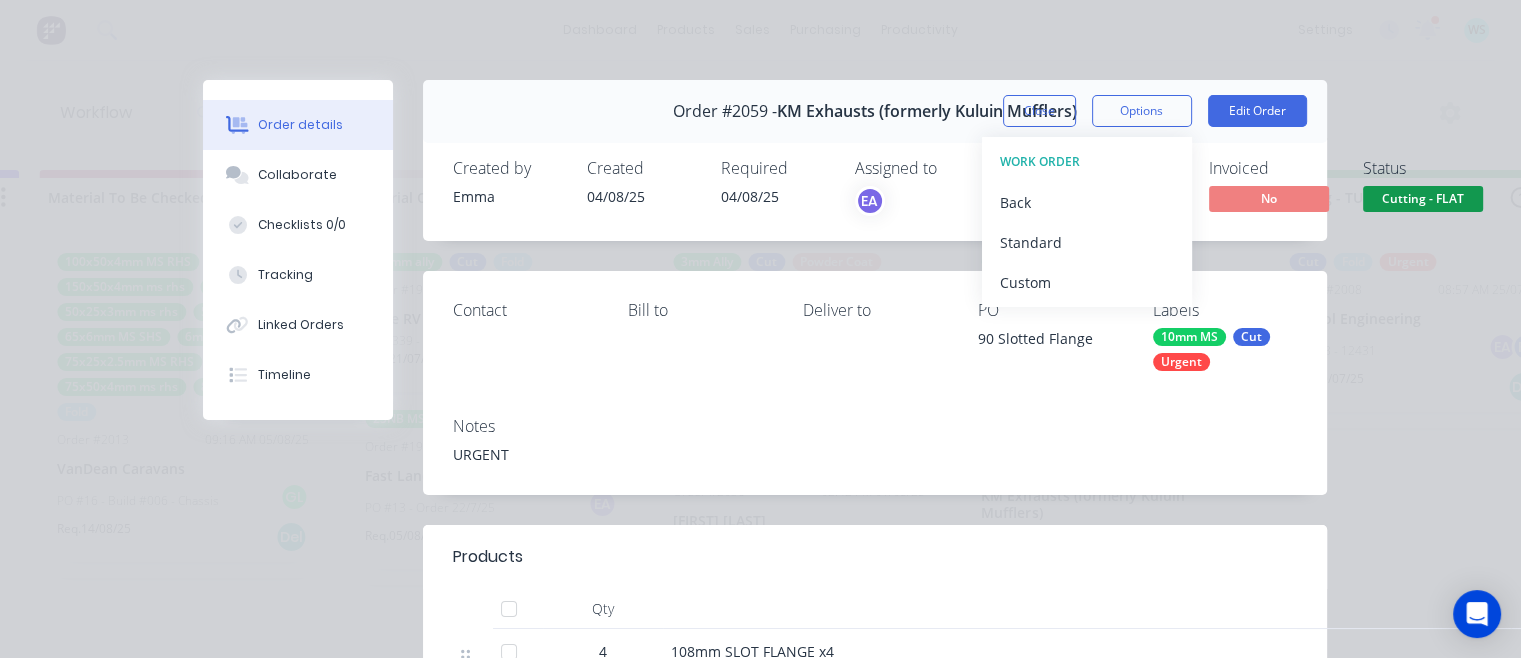 click on "Standard" at bounding box center (1087, 242) 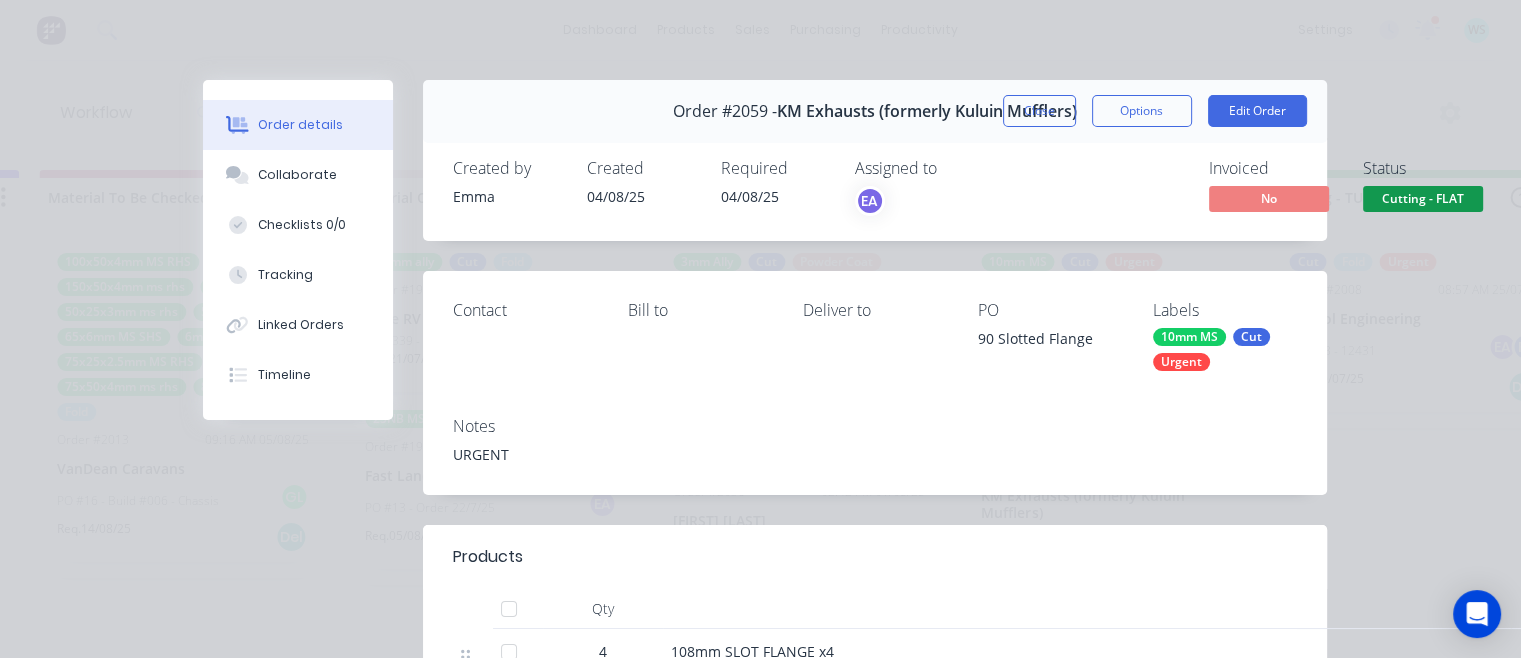 drag, startPoint x: 1040, startPoint y: 110, endPoint x: 1068, endPoint y: 161, distance: 58.18075 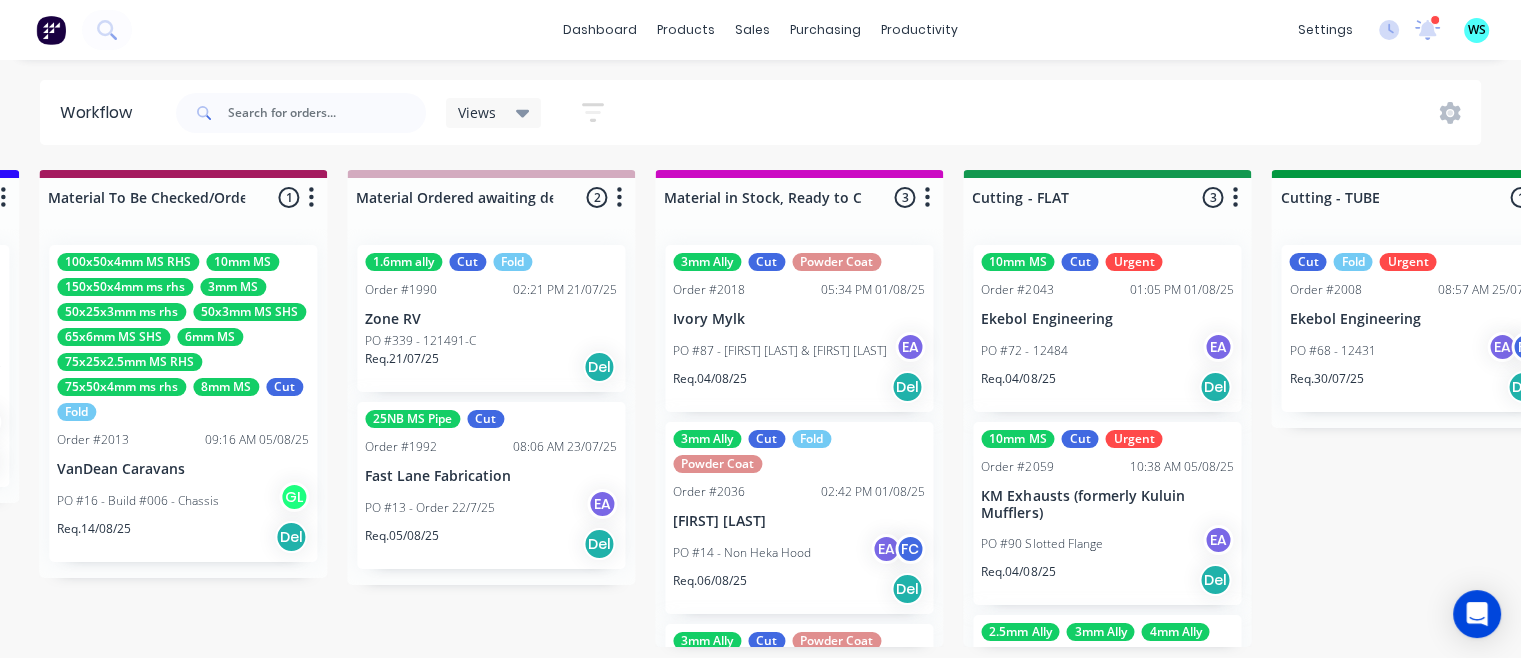 click on "Req. 04/08/25" at bounding box center (1018, 379) 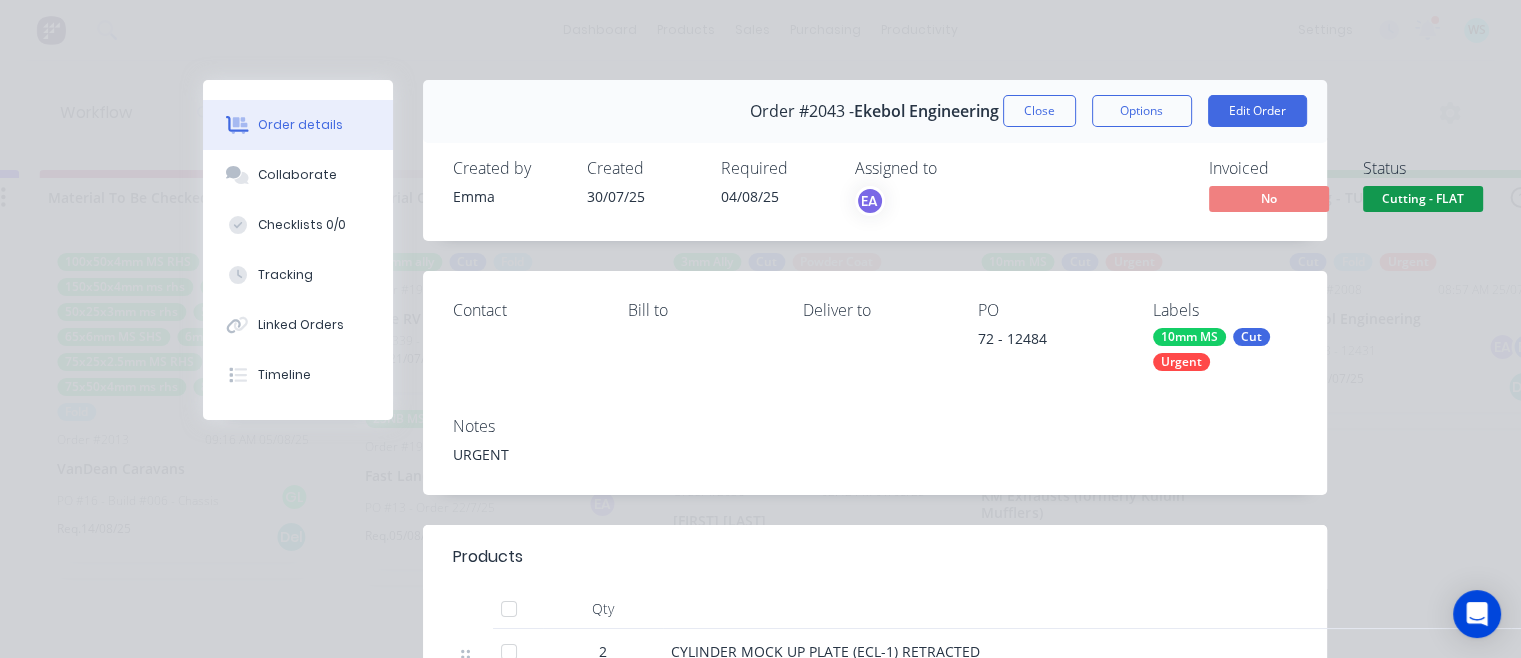 click on "Options" at bounding box center [1142, 111] 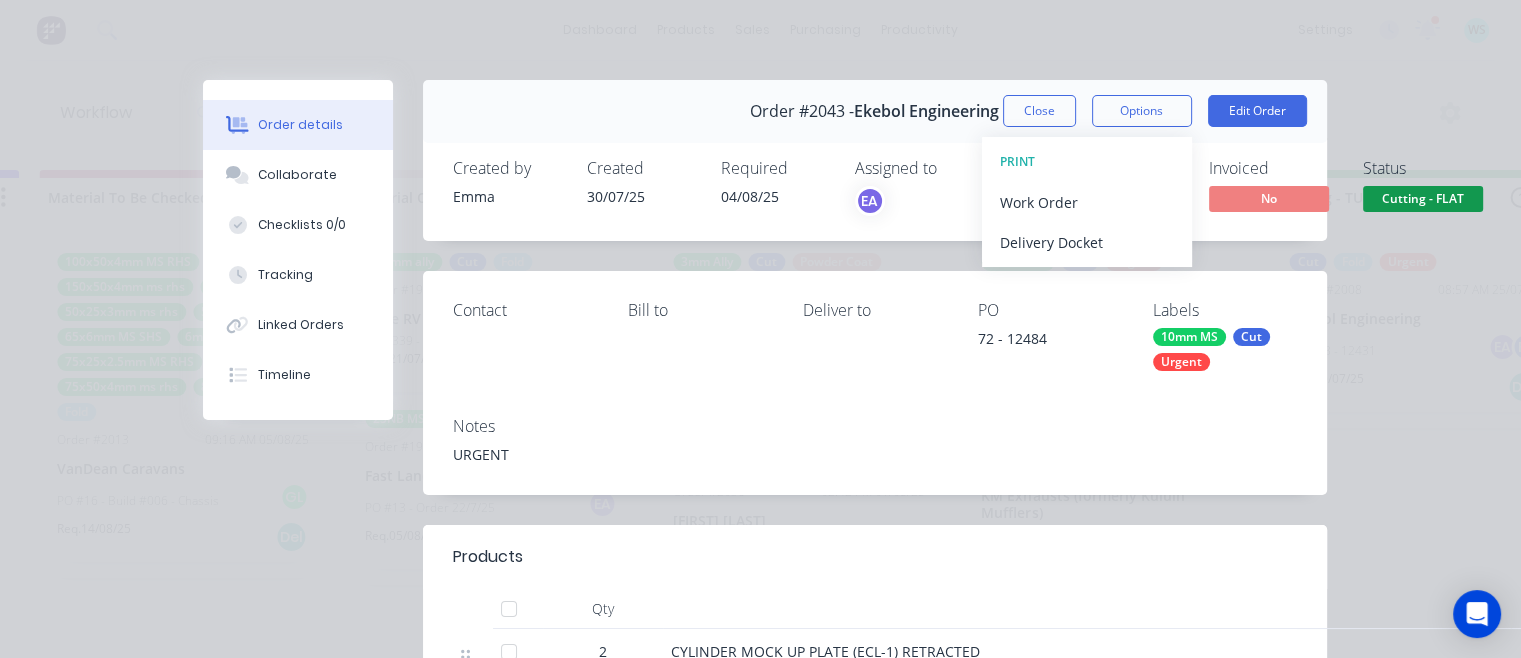 click on "Work Order" at bounding box center (1087, 202) 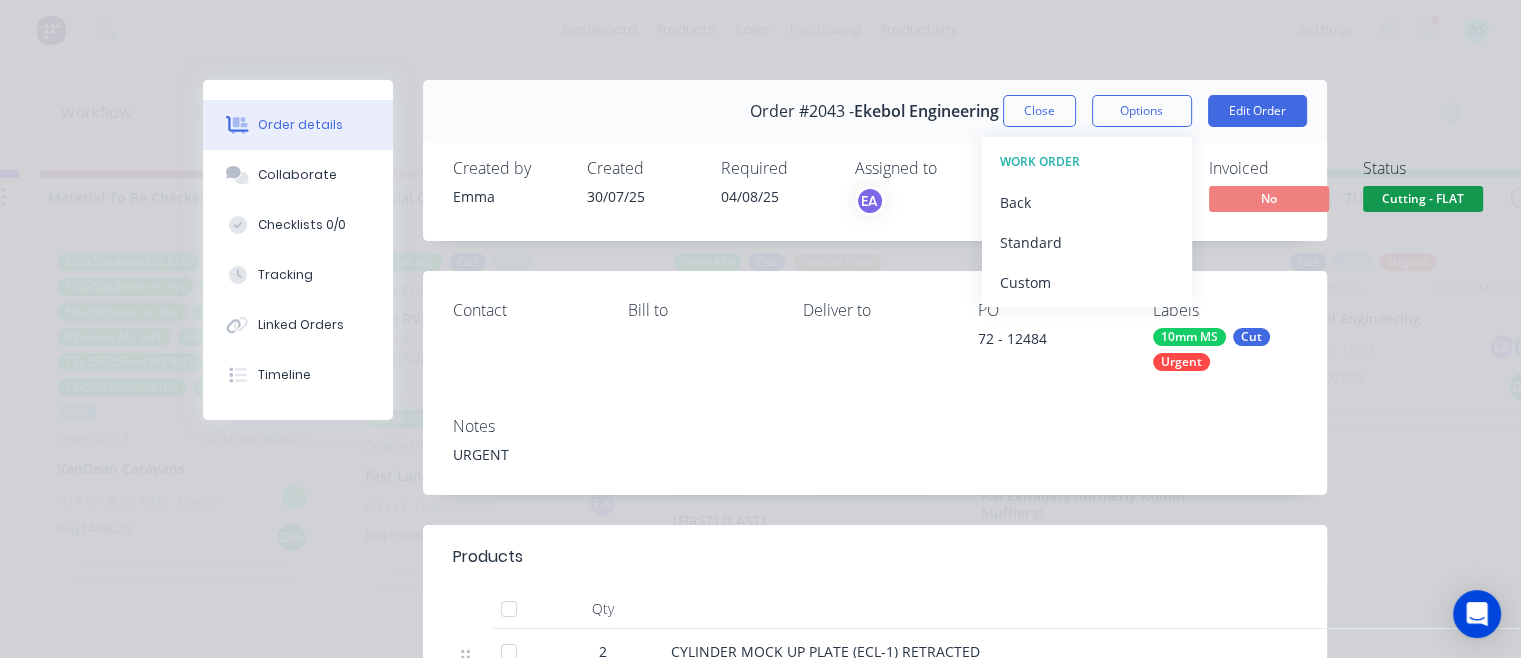 click on "Standard" at bounding box center [1087, 242] 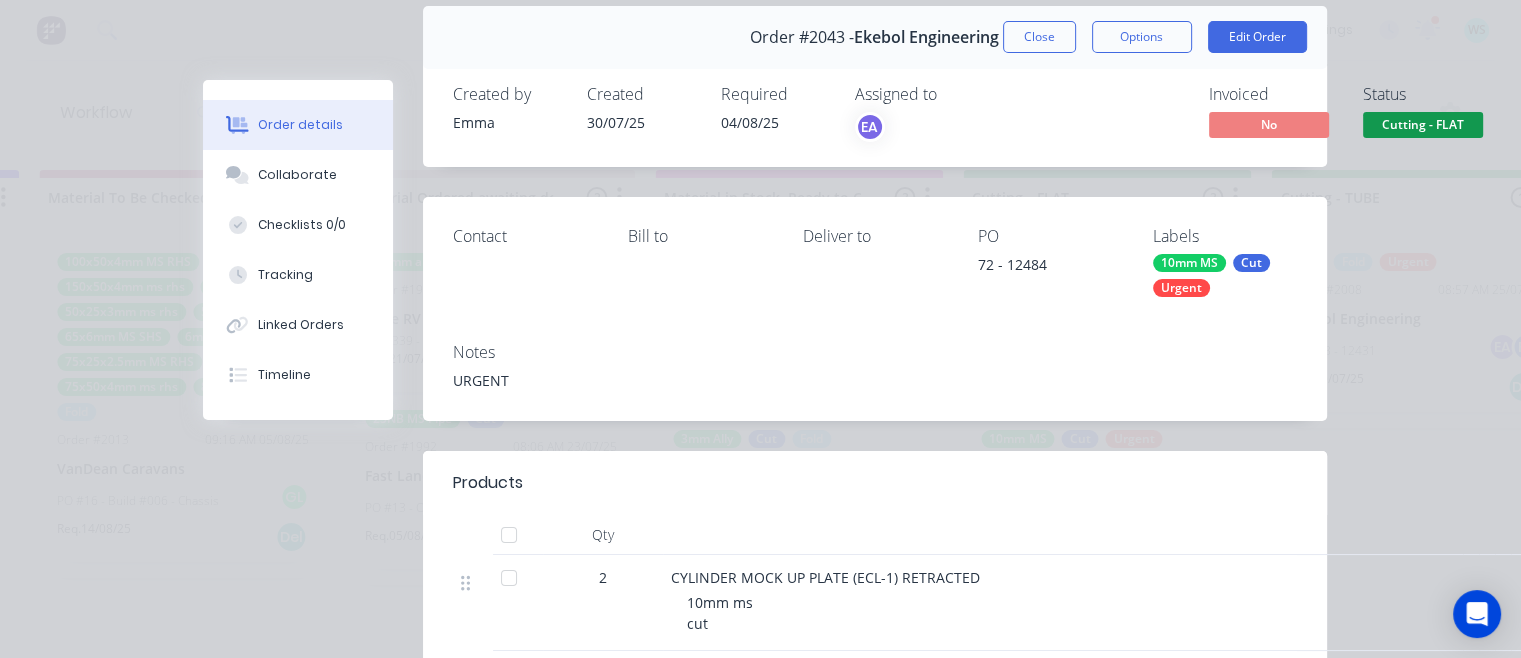 scroll, scrollTop: 0, scrollLeft: 0, axis: both 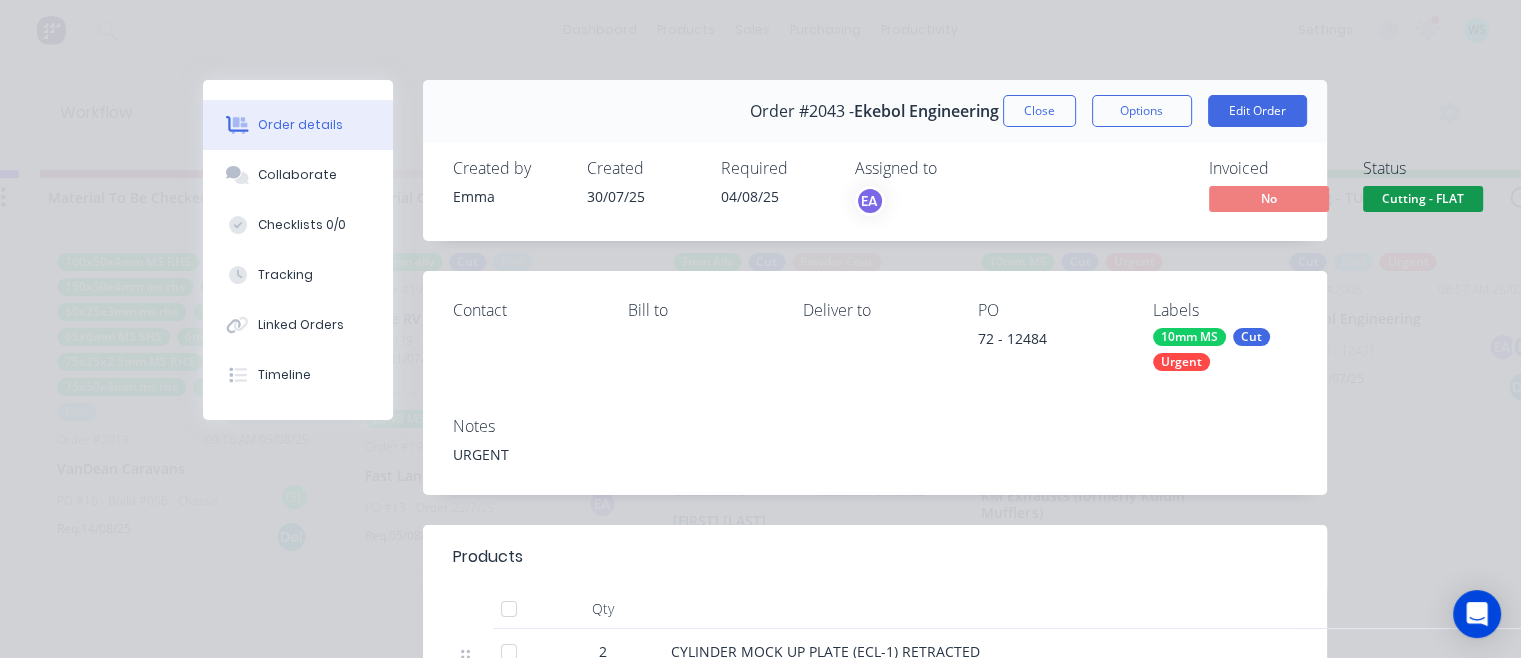 click on "URGENT" at bounding box center [875, 454] 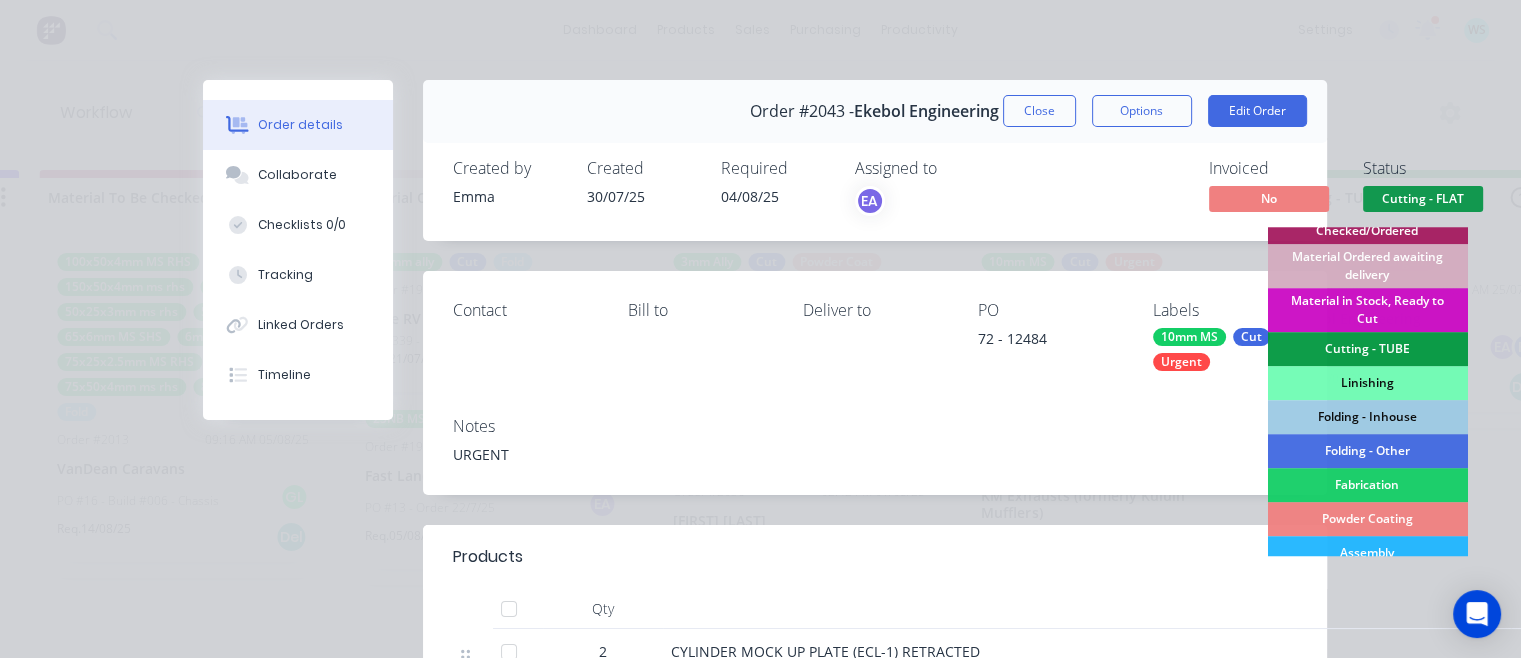 scroll, scrollTop: 400, scrollLeft: 0, axis: vertical 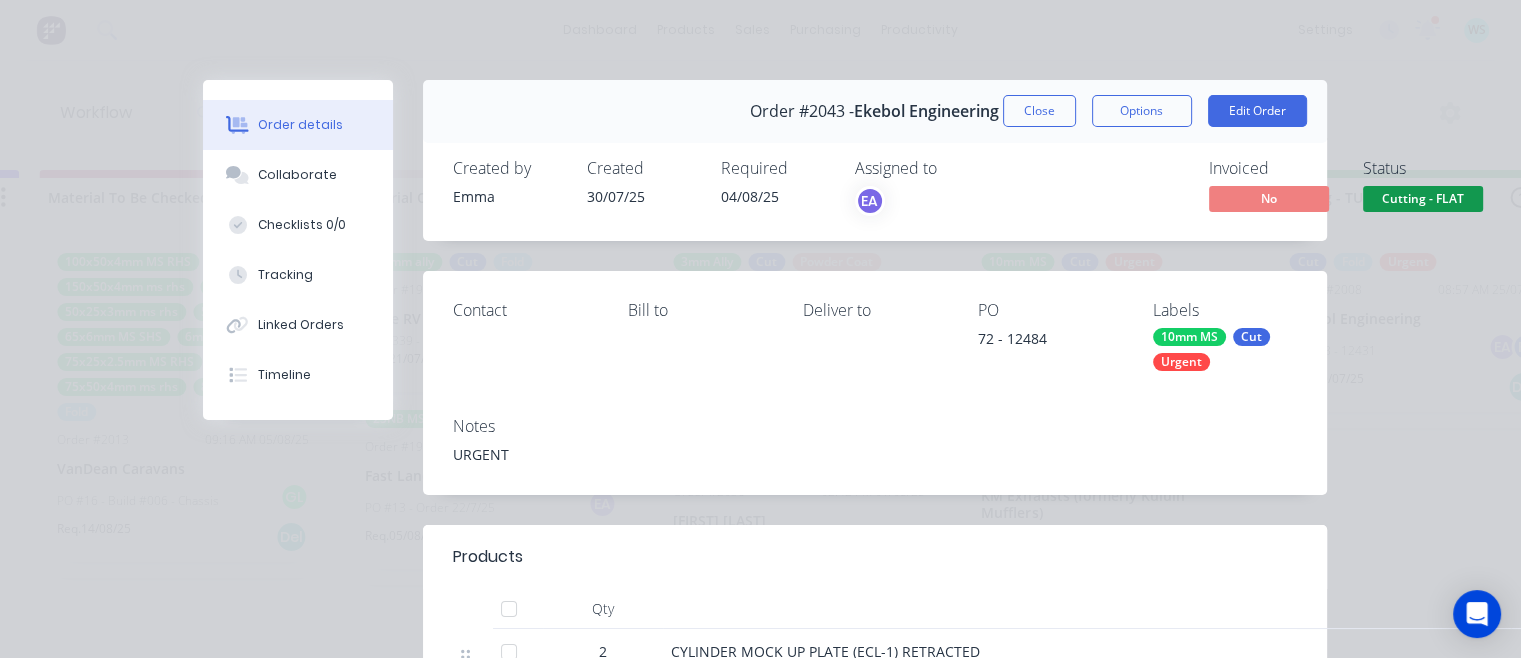 click on "Collaborate" at bounding box center (298, 175) 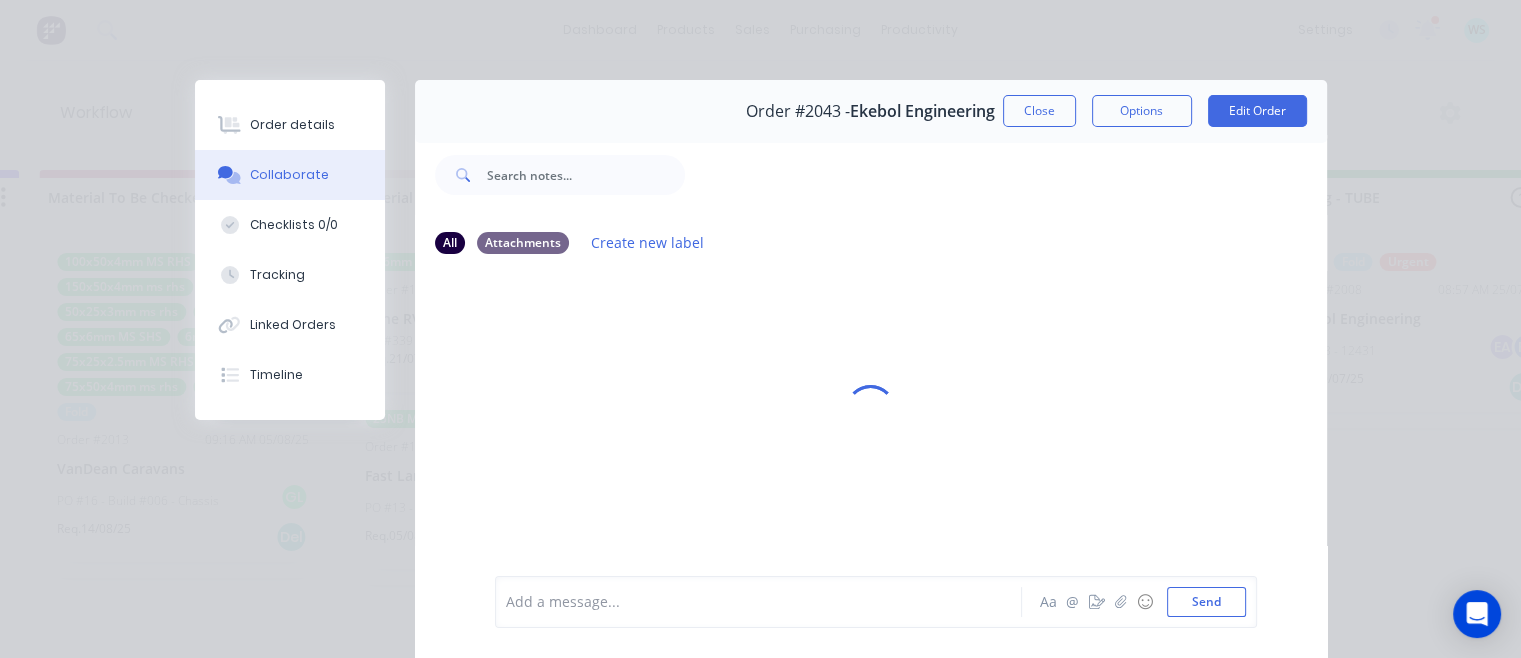 click on "Add a message... Aa @ ☺ Send" at bounding box center [871, 602] 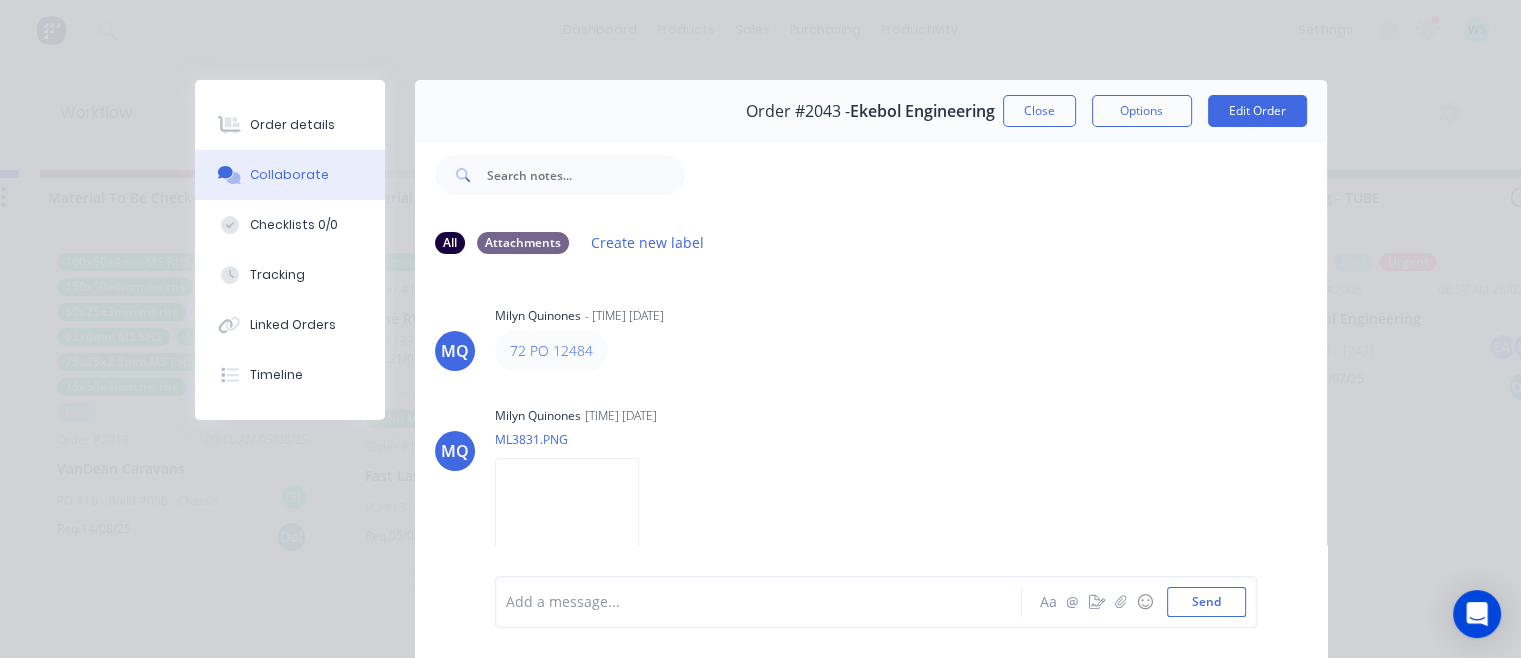 click at bounding box center (764, 602) 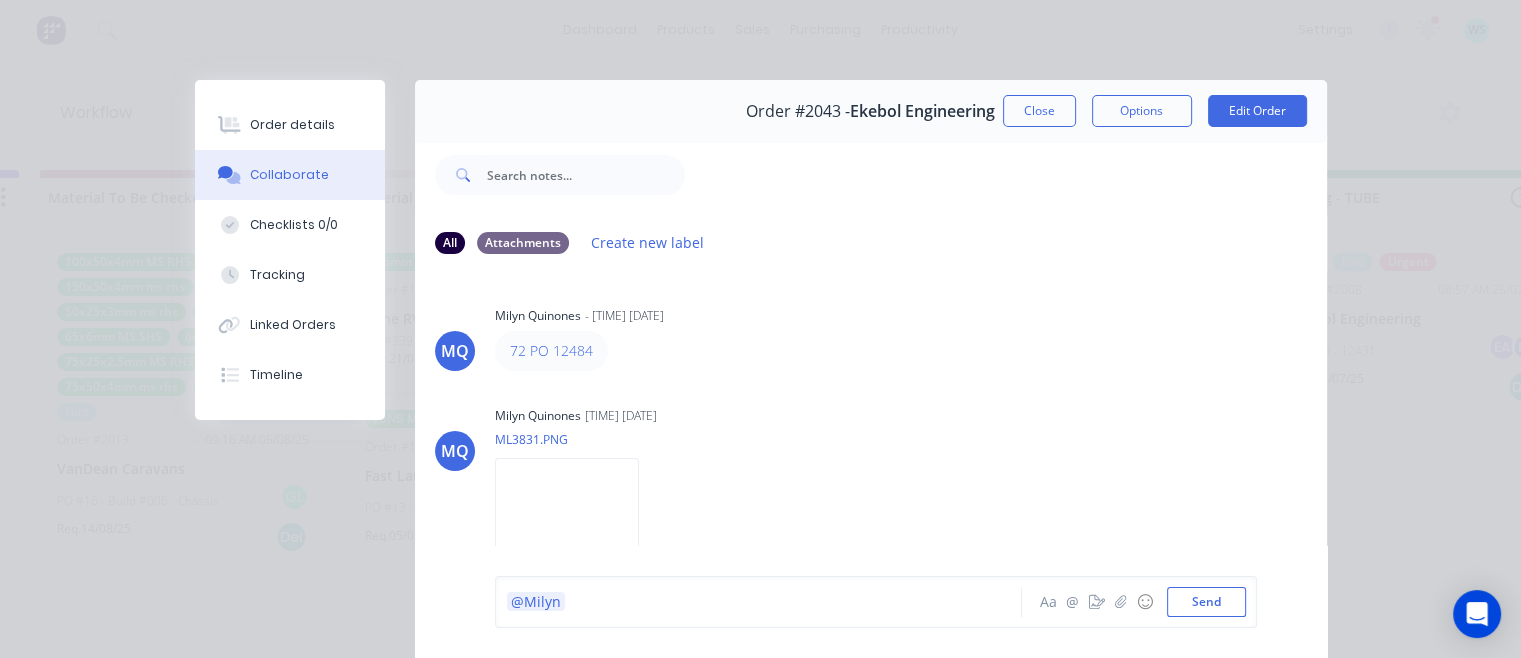 type 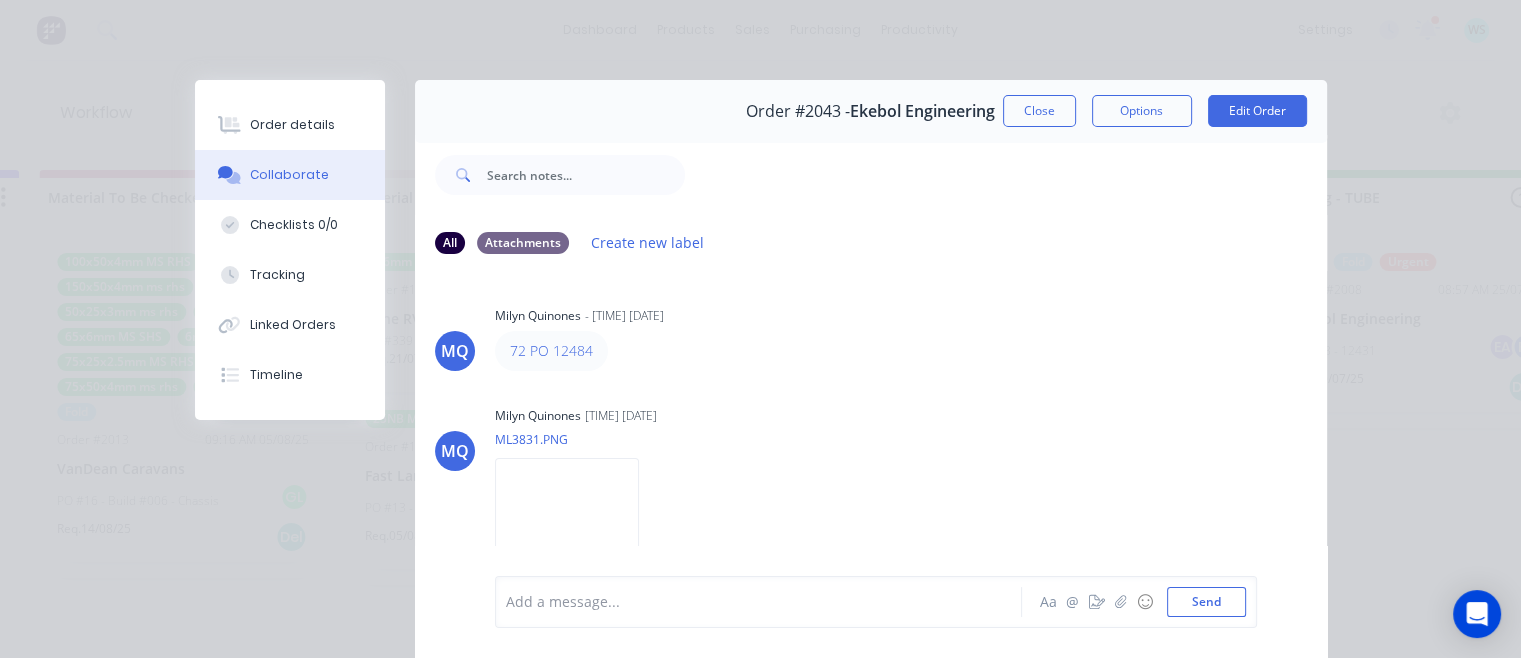 scroll, scrollTop: 440, scrollLeft: 0, axis: vertical 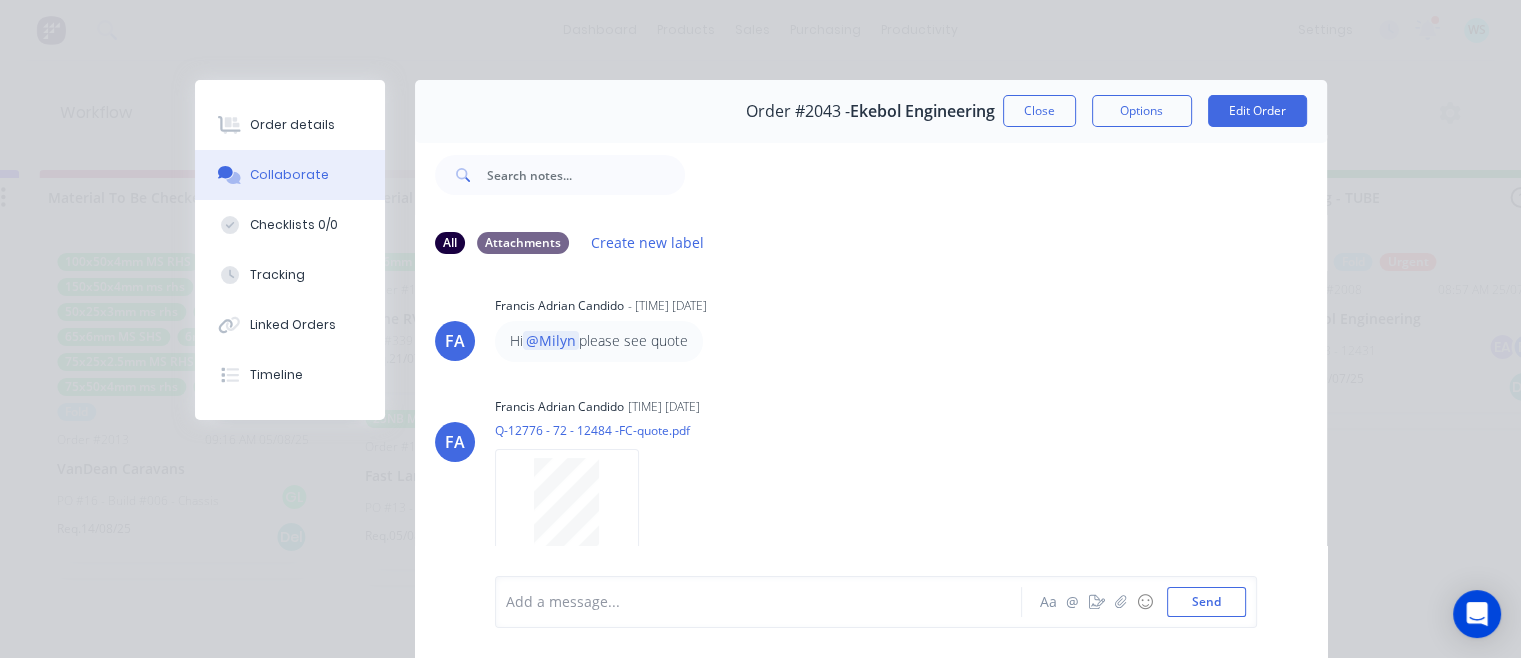 click on "Order details" at bounding box center (290, 125) 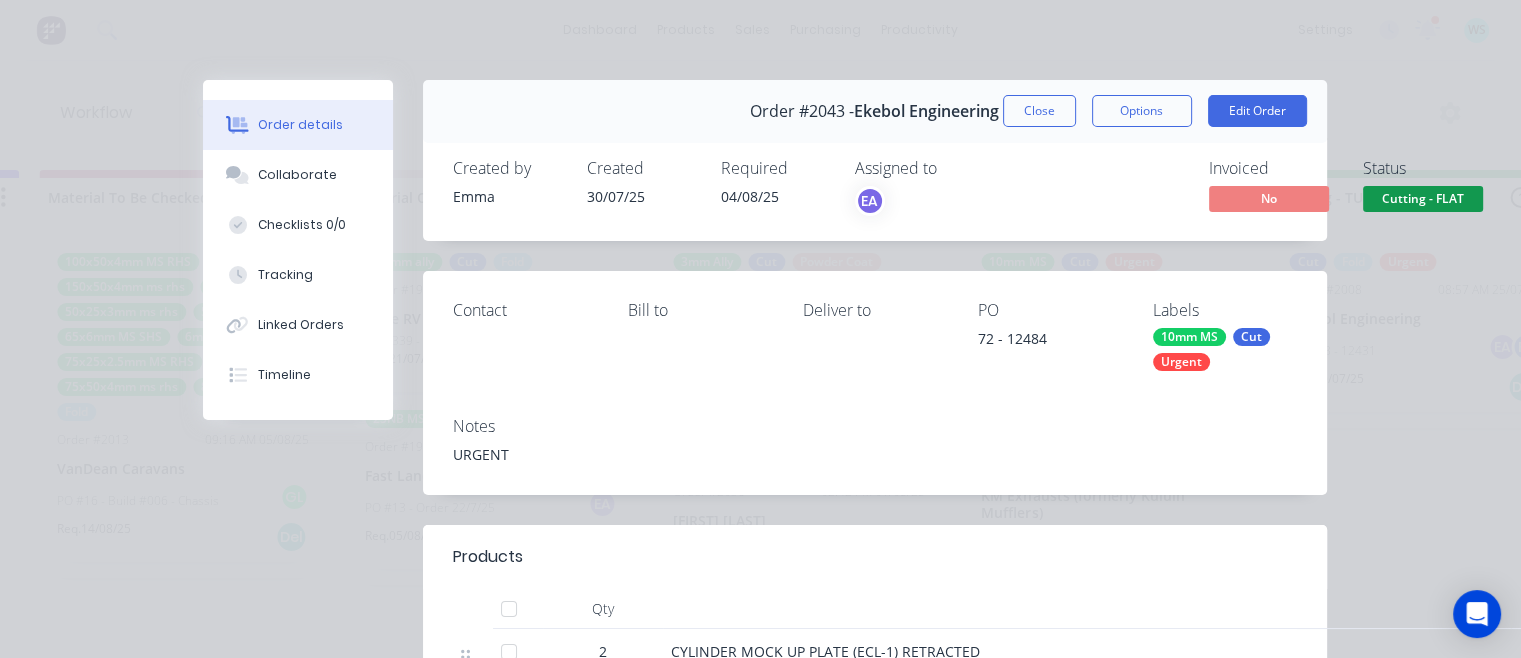 click on "Cutting - FLAT" at bounding box center [1423, 198] 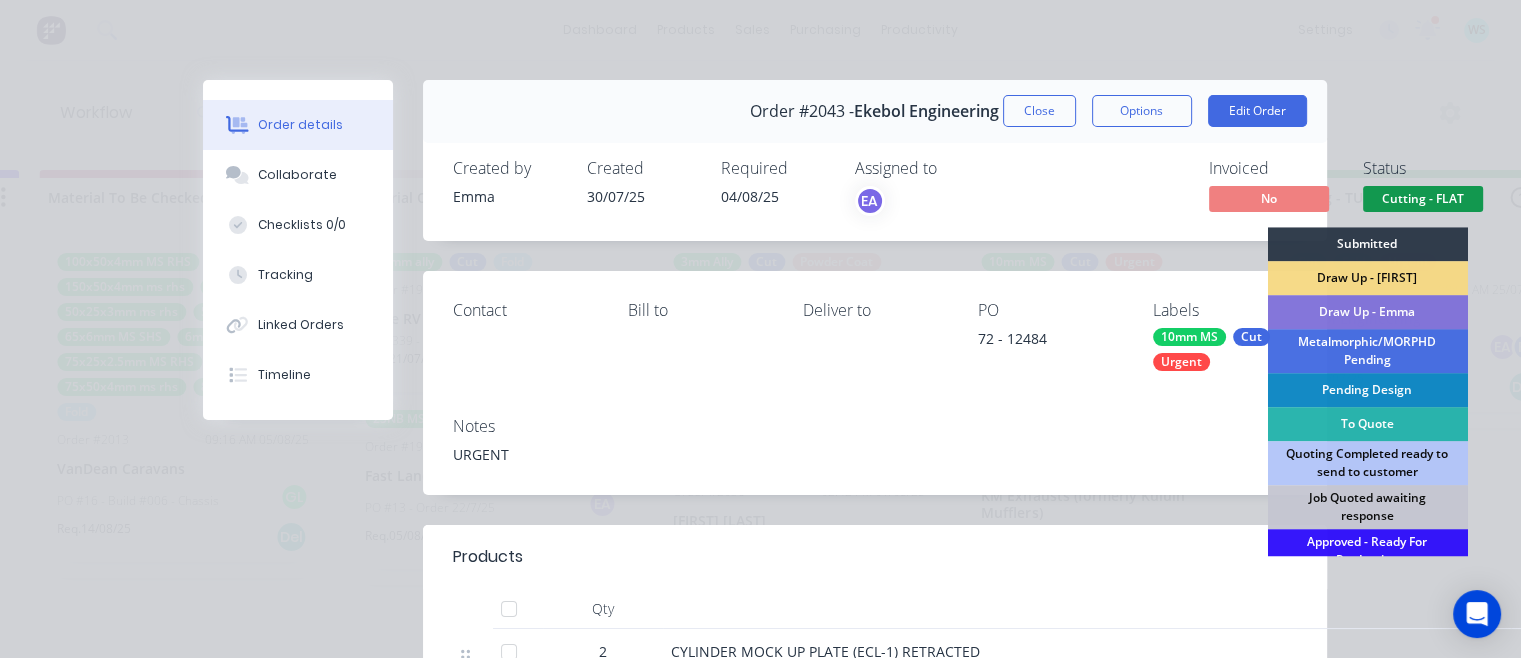 scroll, scrollTop: 500, scrollLeft: 0, axis: vertical 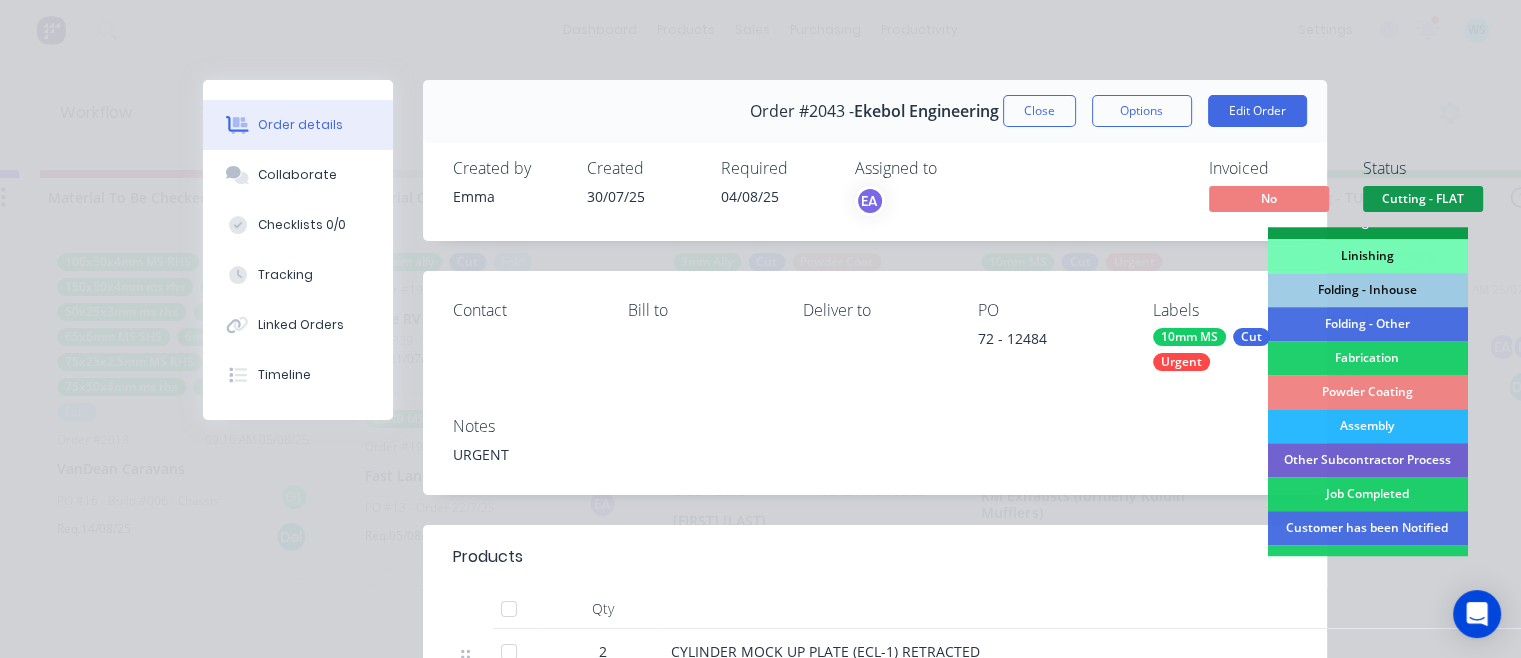 click on "Job Completed" at bounding box center [1367, 494] 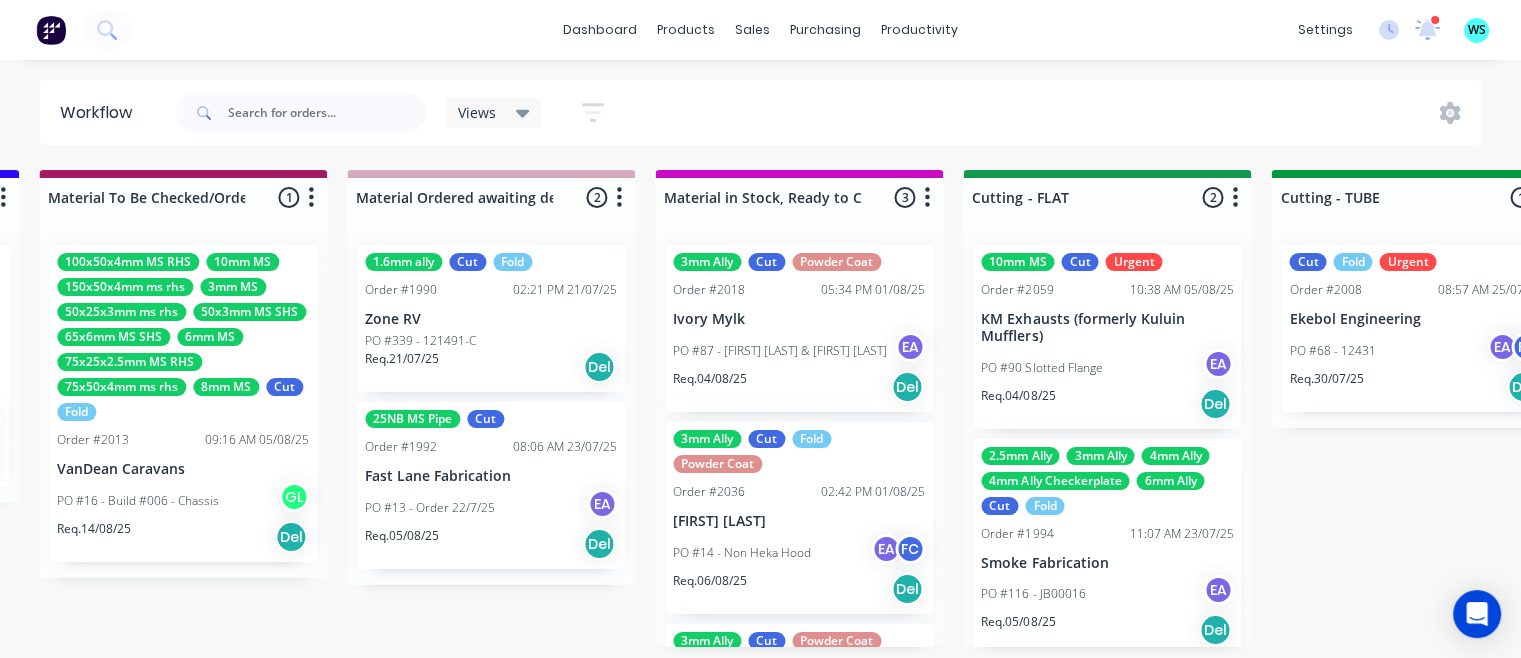 click on "PO #90 [NUMBER] Slotted Flange EA" at bounding box center (1107, 368) 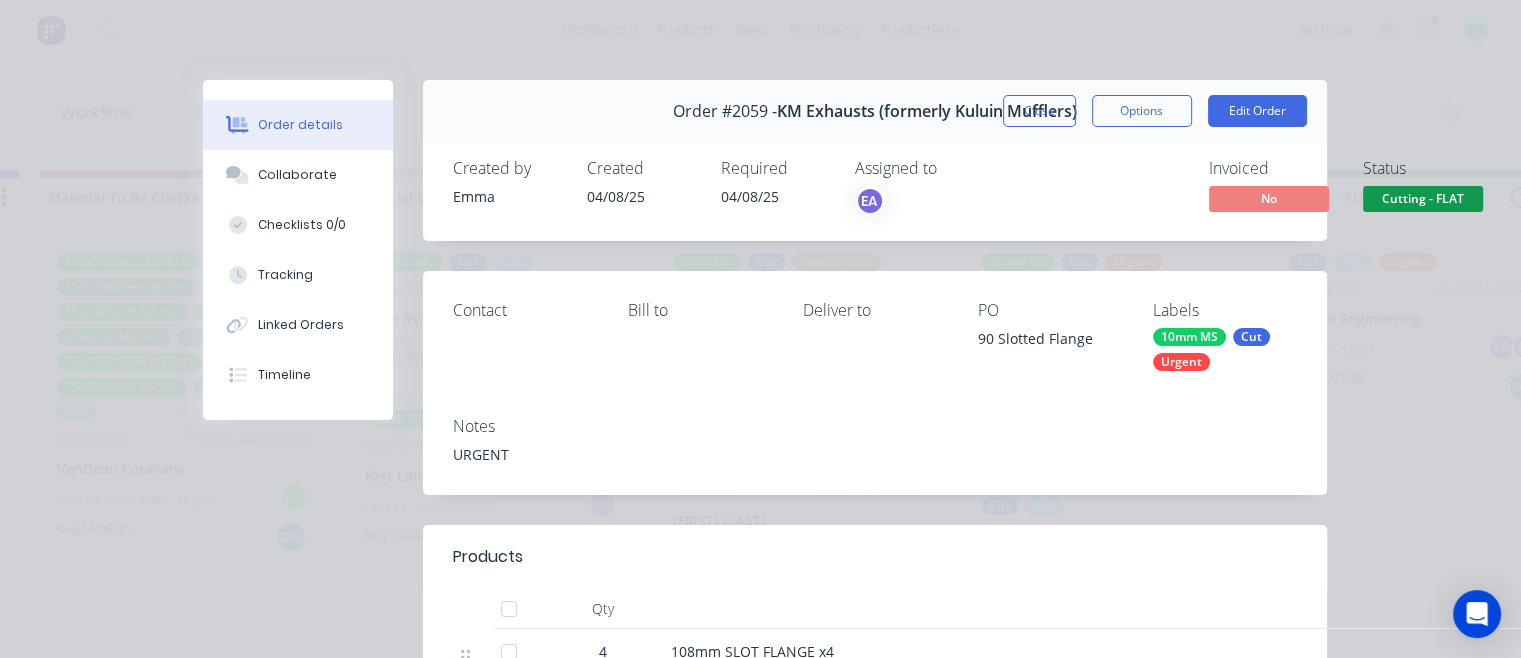 click on "Collaborate" at bounding box center (297, 175) 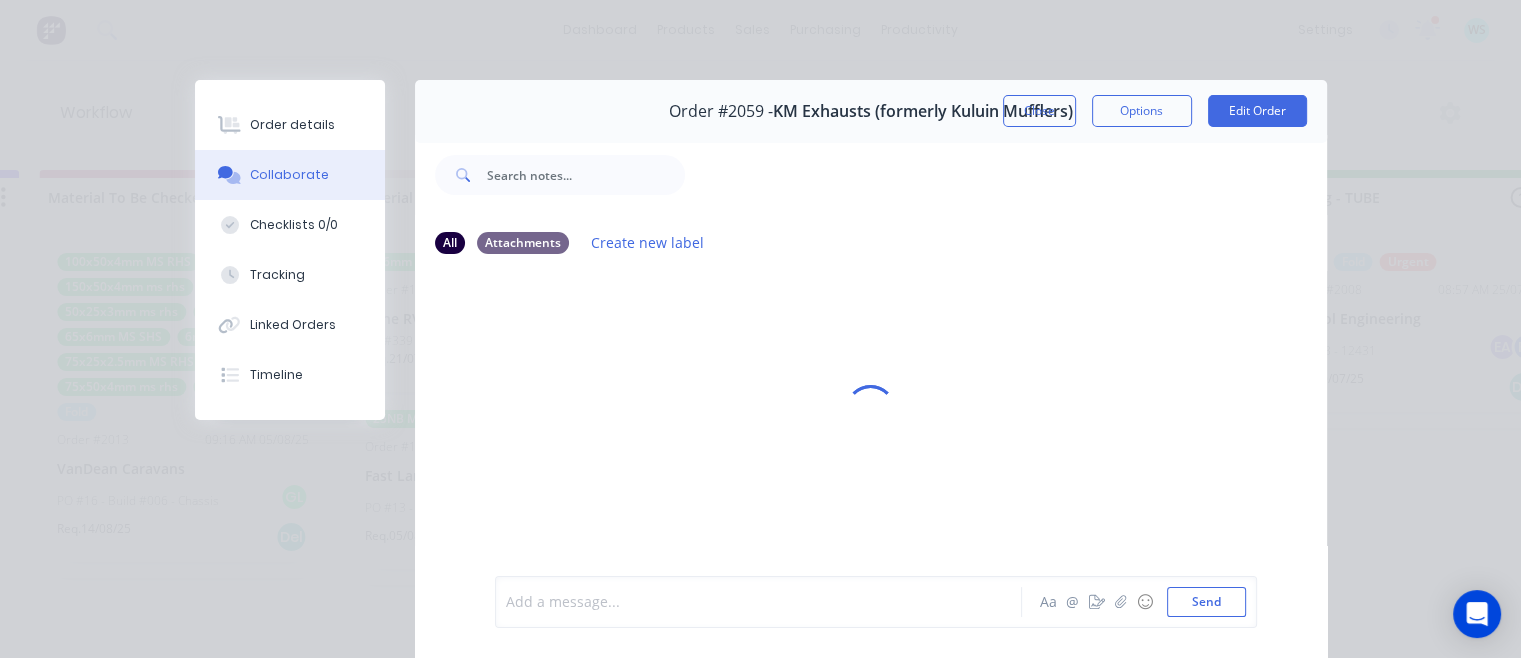 click at bounding box center [764, 602] 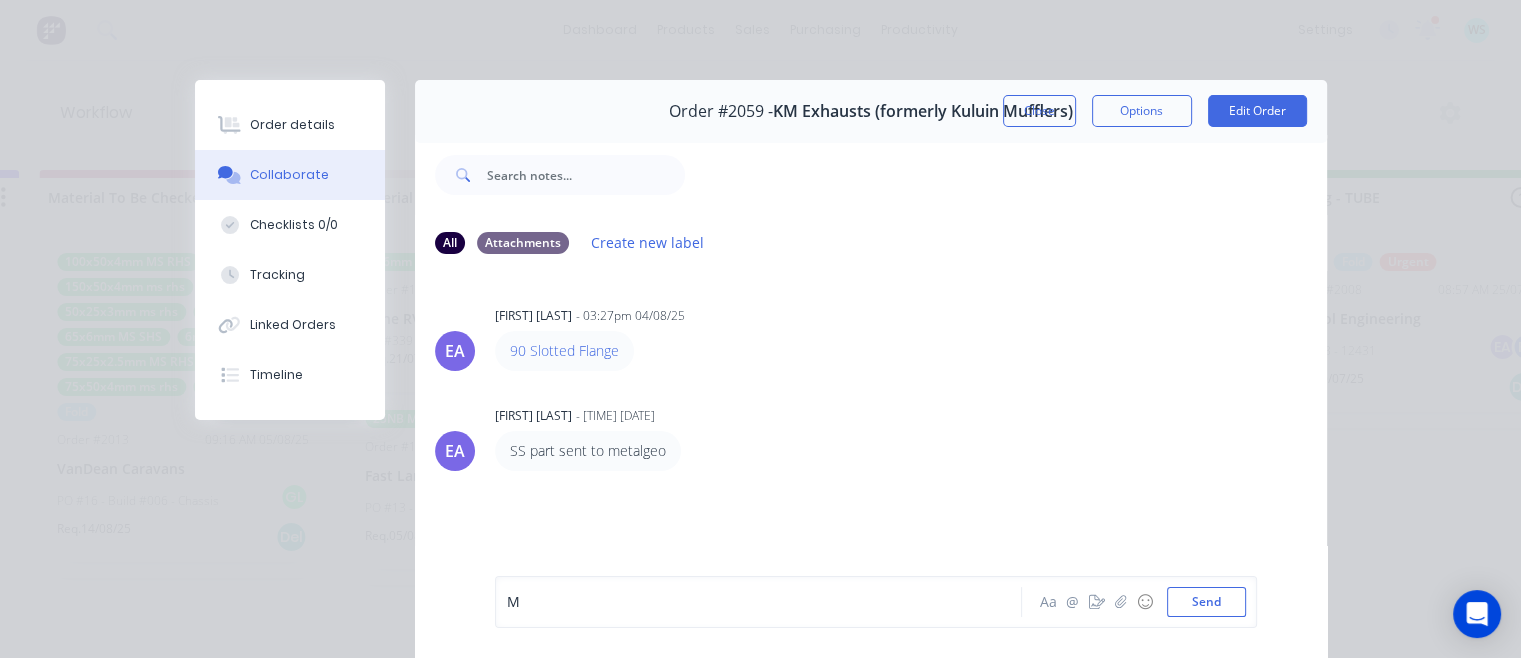 type 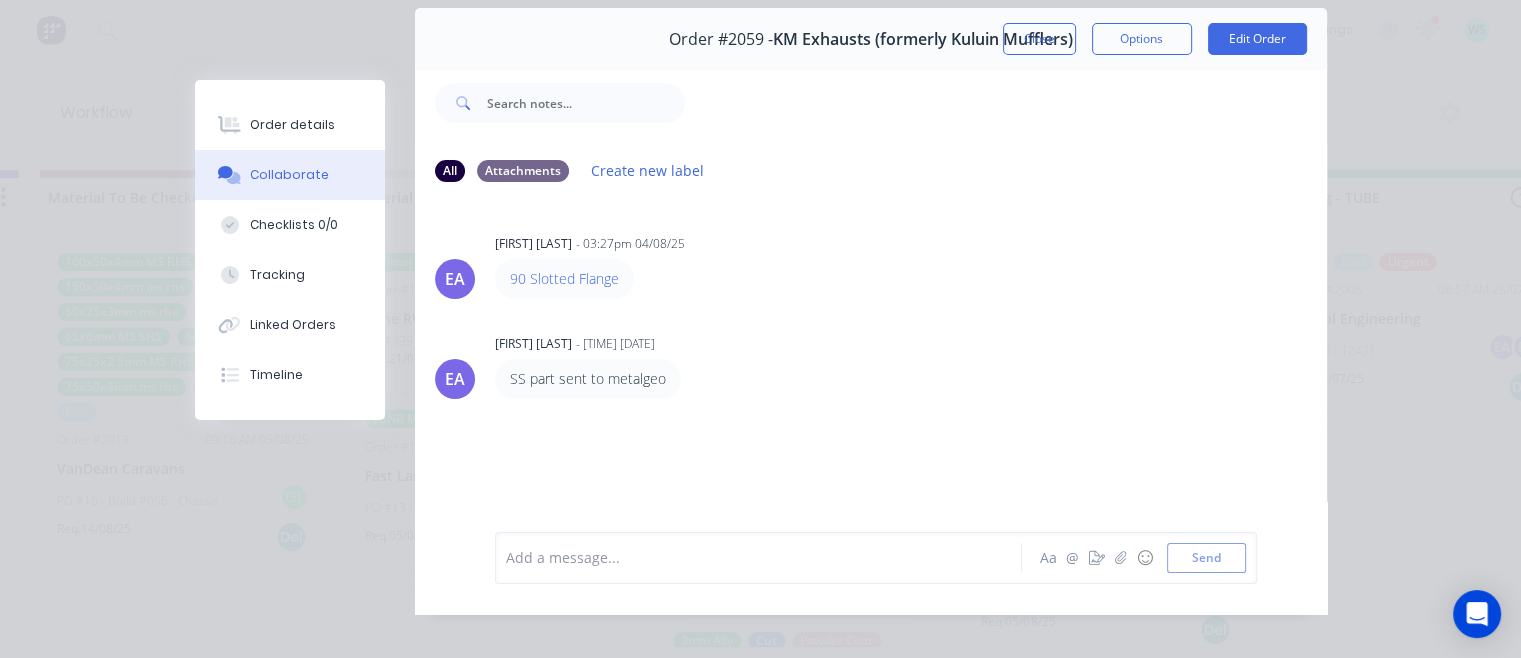 scroll, scrollTop: 104, scrollLeft: 0, axis: vertical 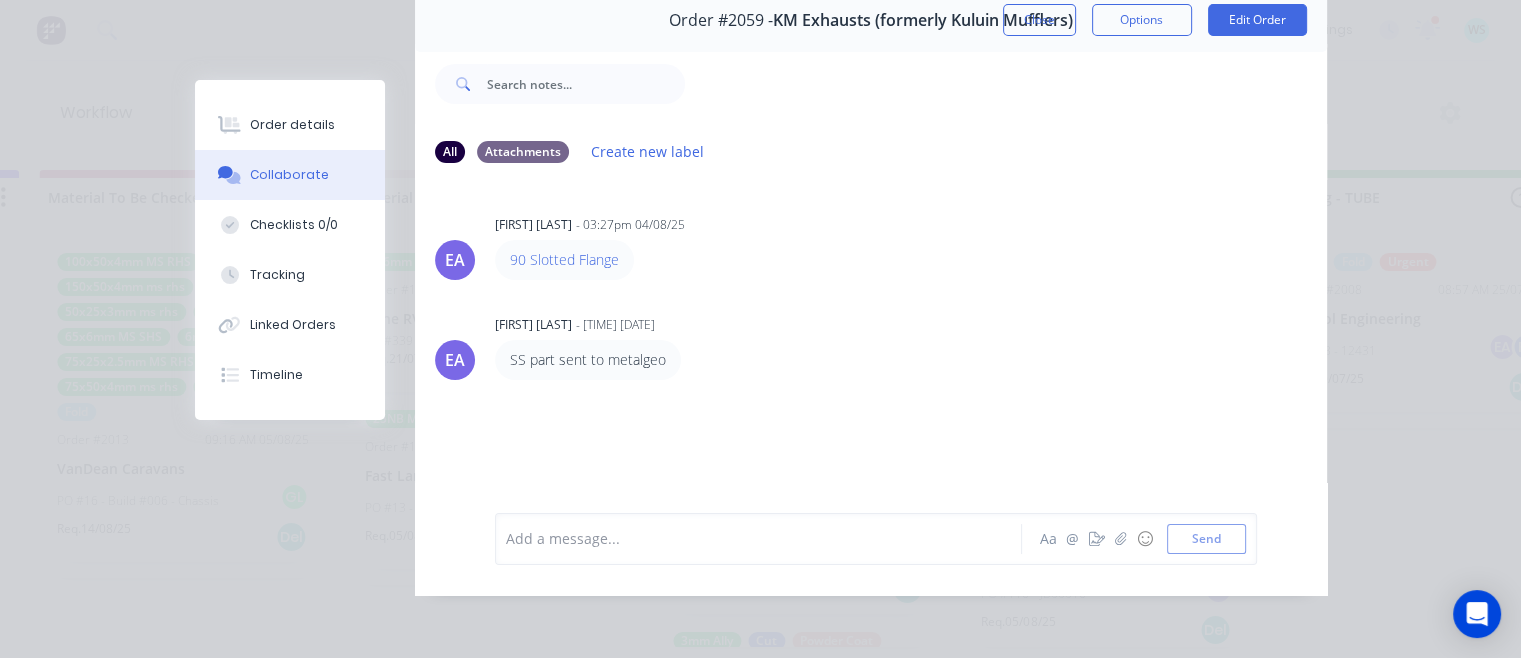click on "EA [FIRST] [LAST]  - [TIME] [DATE] [NUMBER] Slotted Flange EA [FIRST] [LAST]  - [TIME] [DATE] SS part sent to metalgeo" at bounding box center [871, 331] 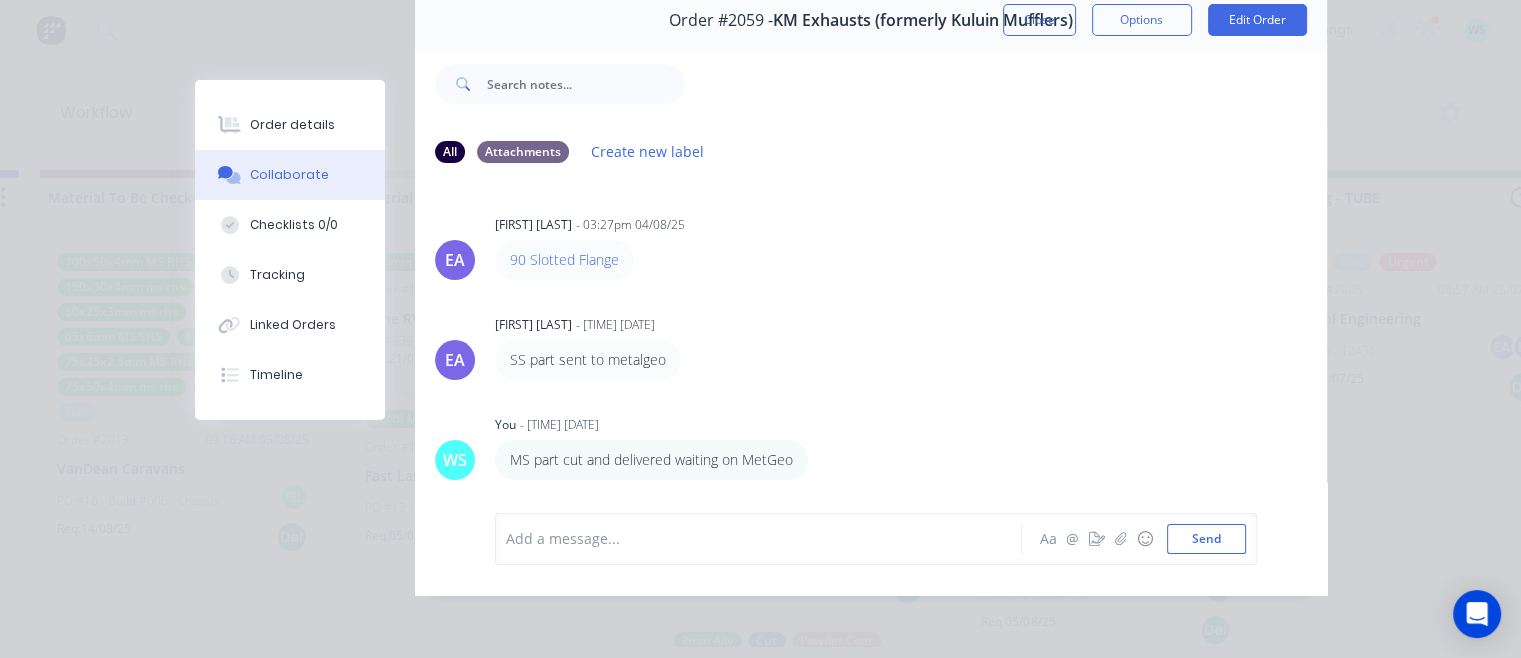 click on "Order details" at bounding box center [292, 125] 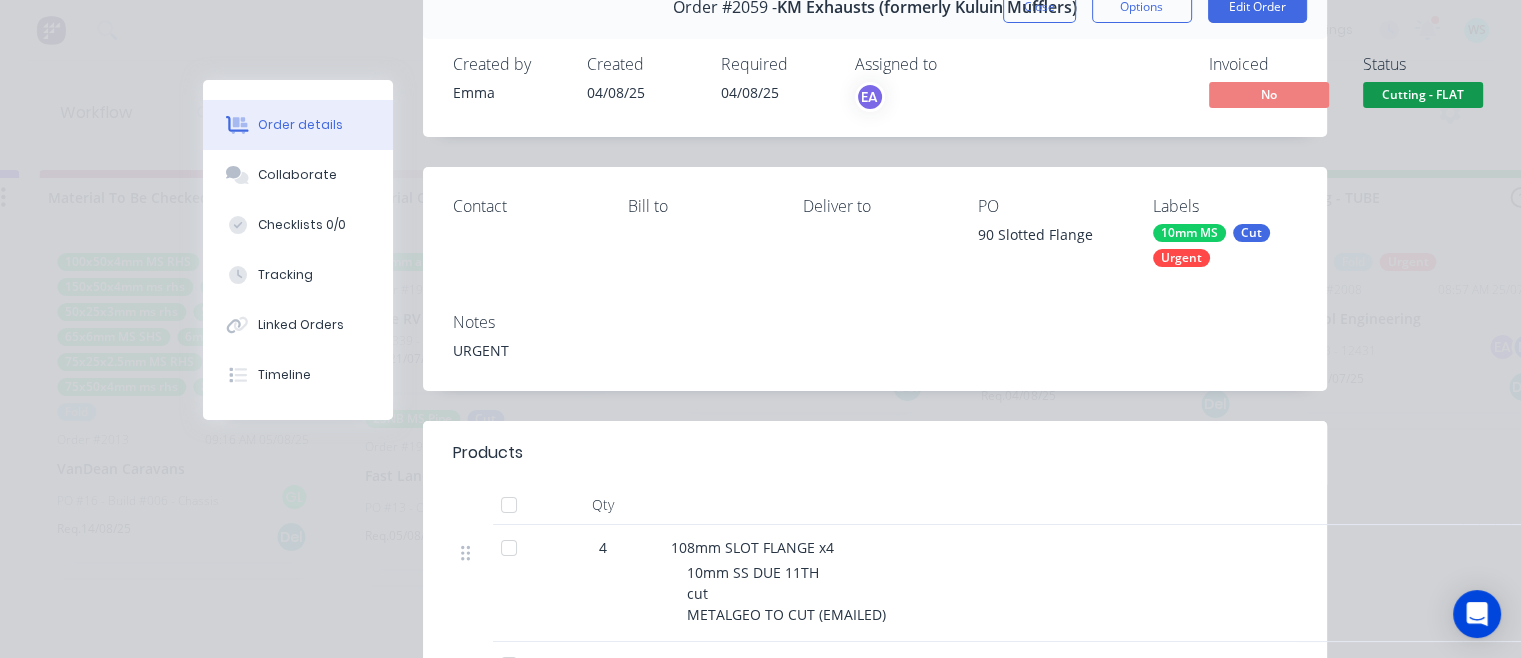 click on "Cutting - FLAT" at bounding box center [1423, 94] 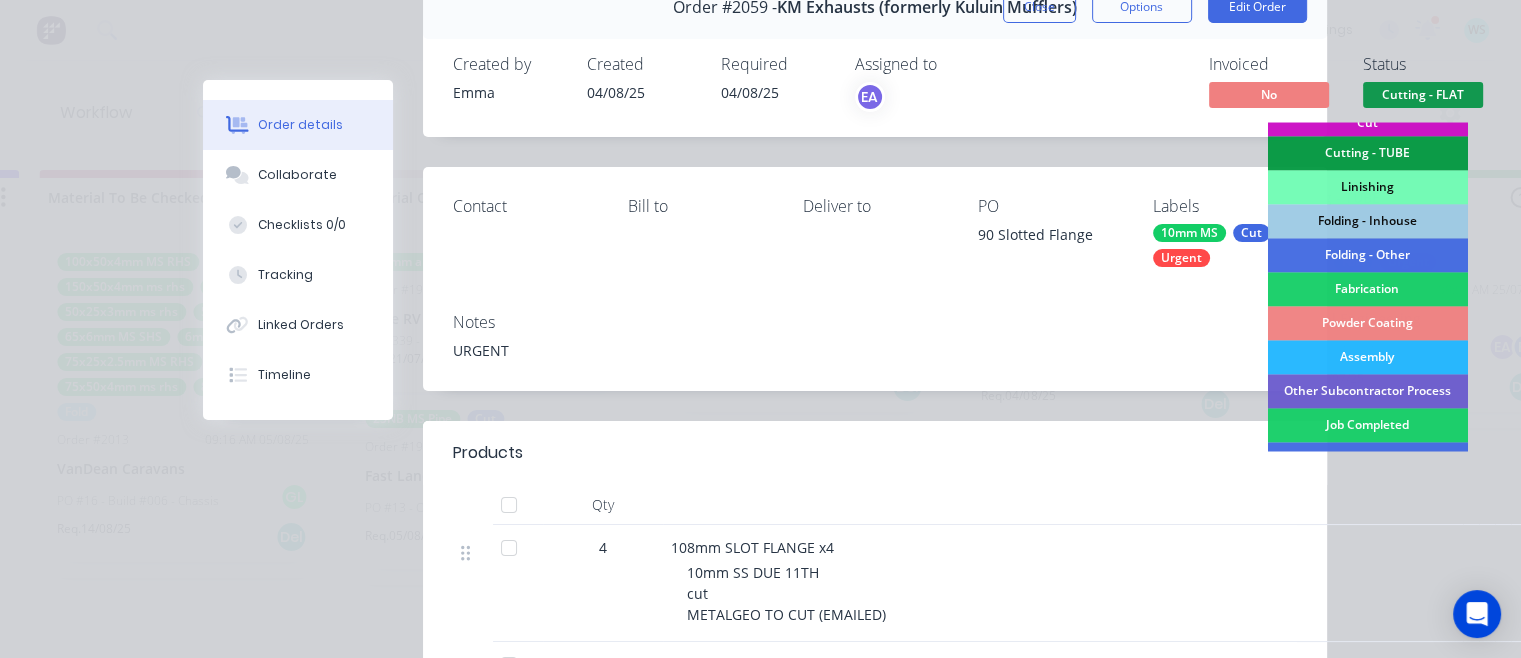 scroll, scrollTop: 500, scrollLeft: 0, axis: vertical 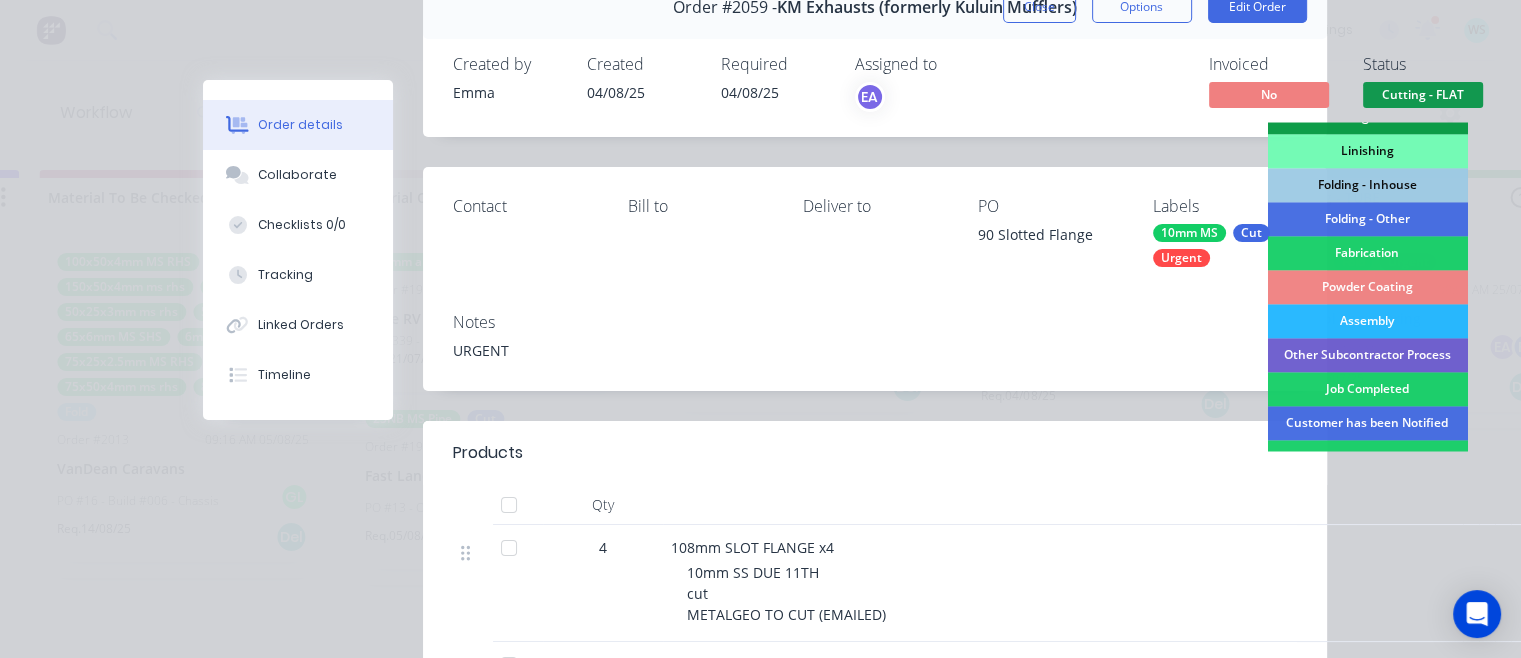 click on "Other Subcontractor Process" at bounding box center [1367, 355] 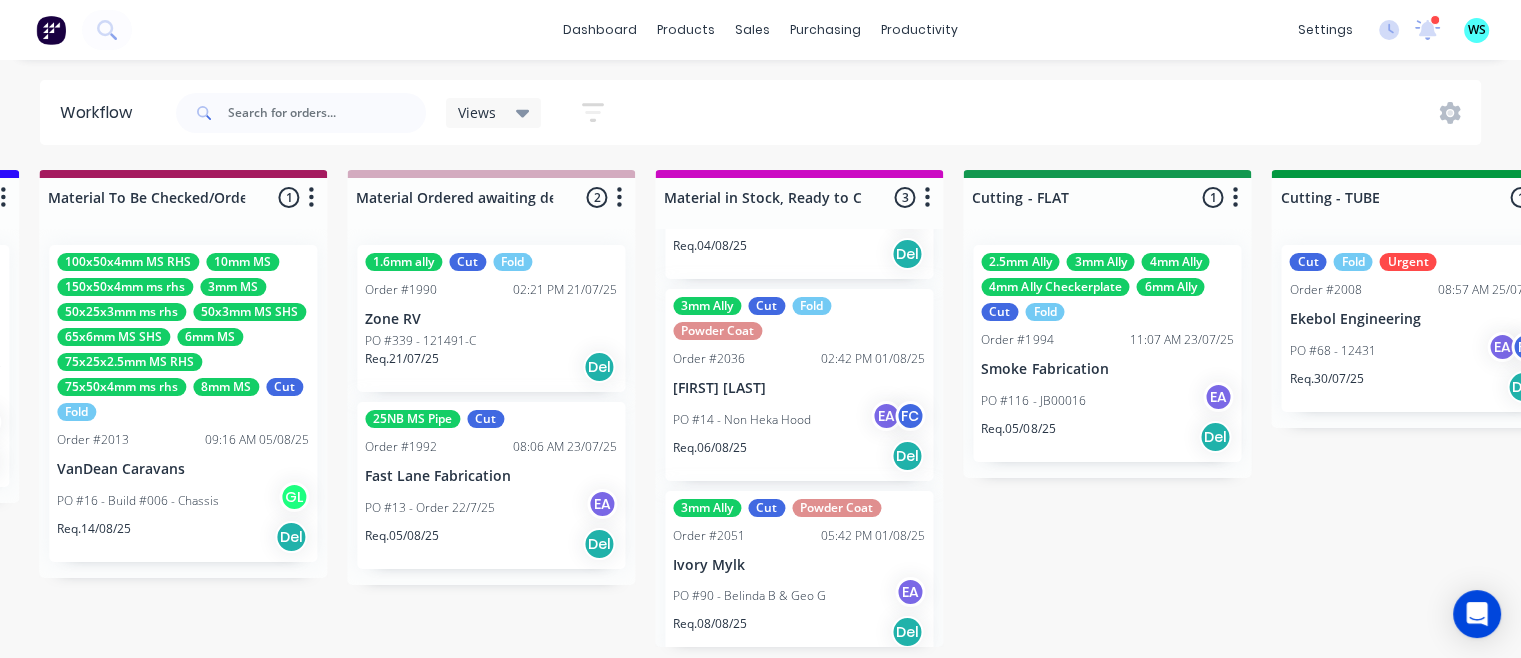 scroll, scrollTop: 144, scrollLeft: 0, axis: vertical 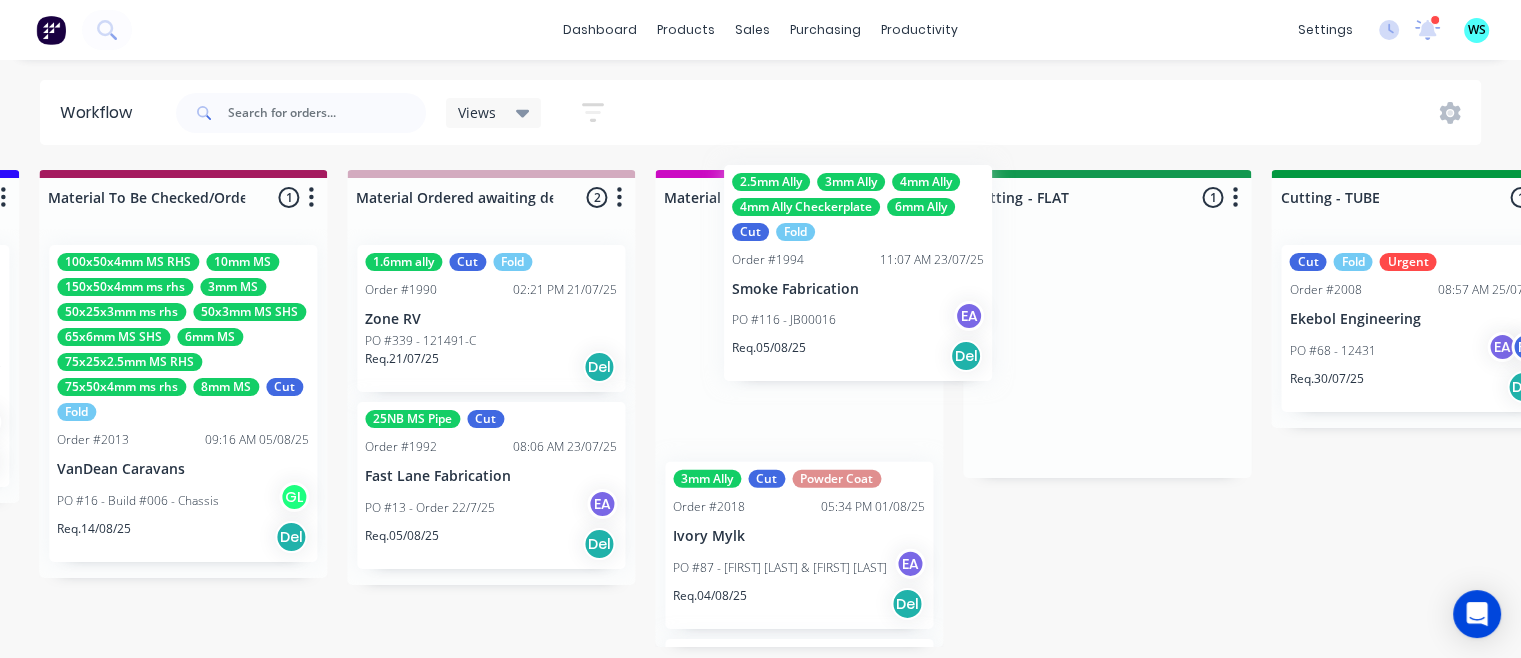 drag, startPoint x: 1092, startPoint y: 387, endPoint x: 791, endPoint y: 333, distance: 305.80548 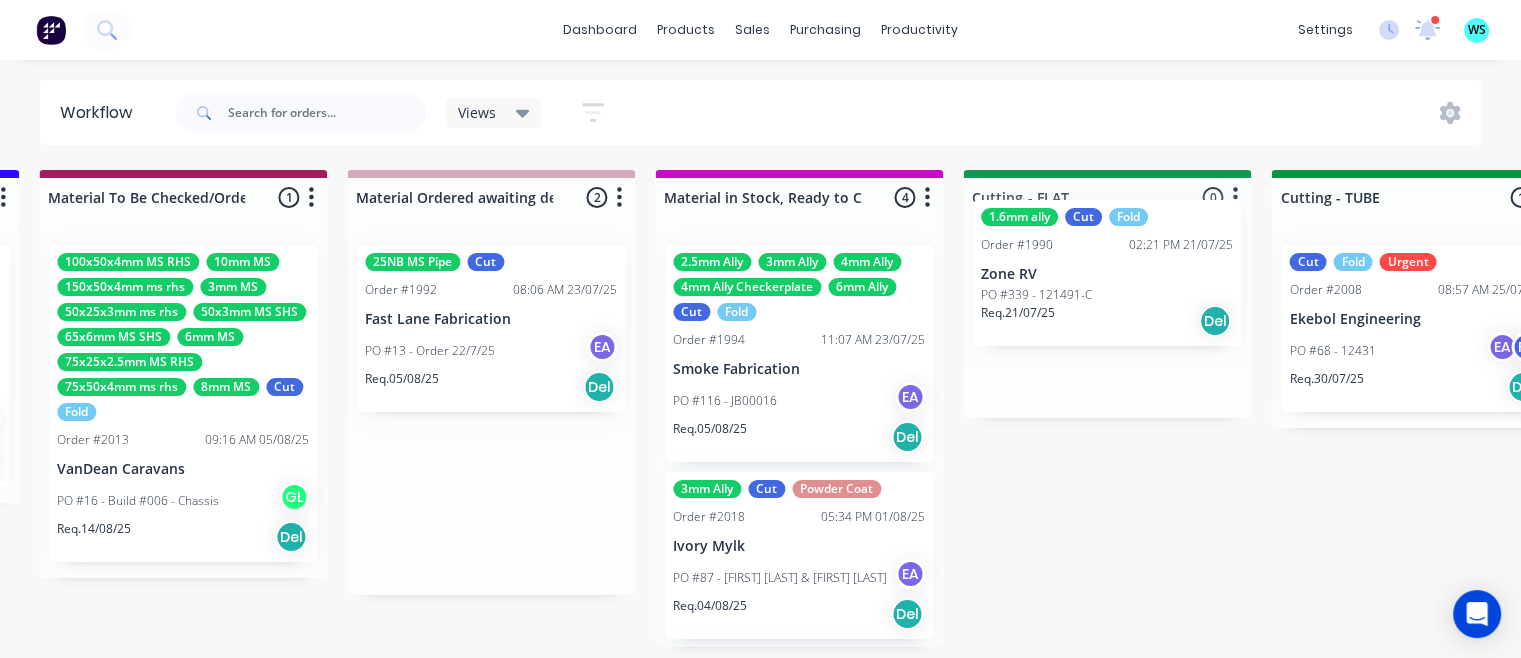 drag, startPoint x: 806, startPoint y: 326, endPoint x: 1144, endPoint y: 277, distance: 341.5333 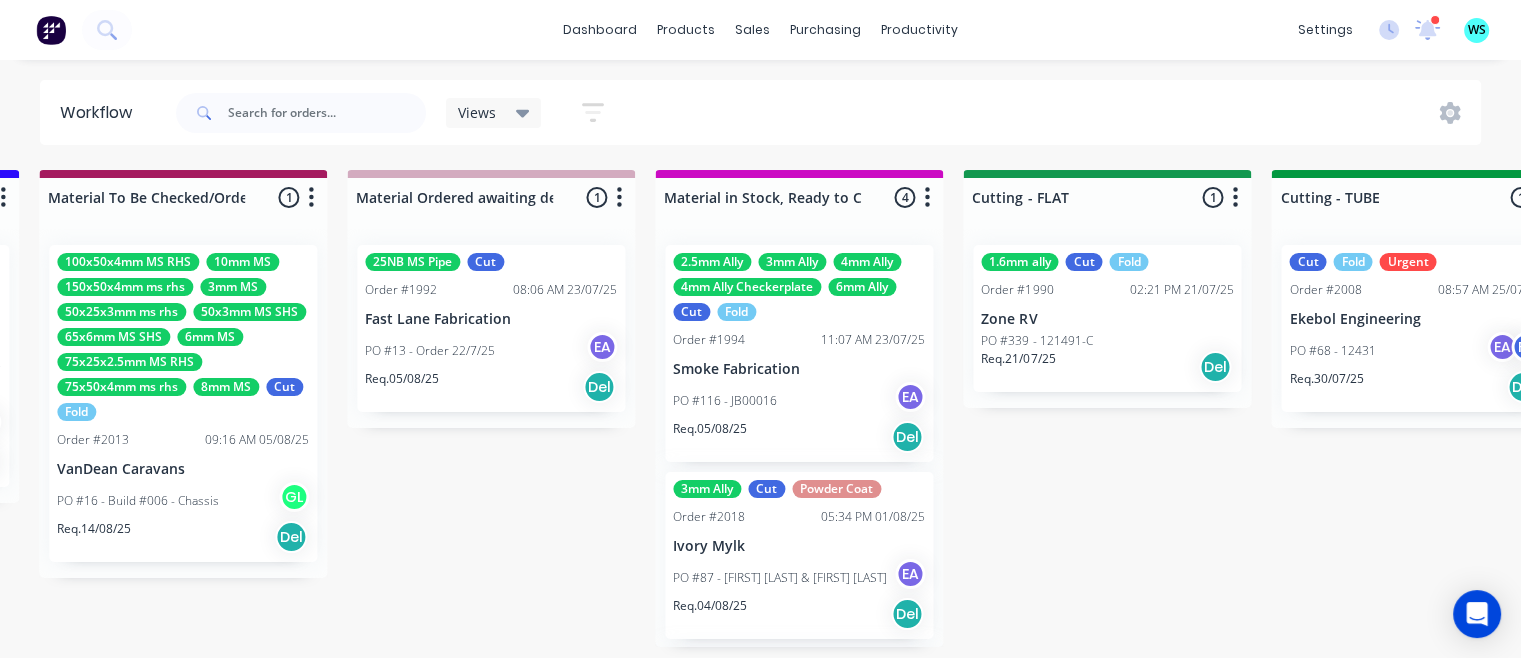 click on "dashboard products sales purchasing productivity dashboard products Product Catalogue Materials sales Sales Orders Customers Price Level Manager purchasing Purchase Orders Suppliers productivity Workflow Planner Delivery Scheduling Timesheets settings 1 new notifications Mark all as read [FIRST]  mentioned you in a message [COMPANY] Order  # 2058 PO  73 - 12489 [TIME] [DATE]   [FIRST]  mentioned you in a message [FIRST] [LAST] Order  # 1980 PO  14 - Order 9-7-25
[TIME] [DATE]   [FIRST]  mentioned you in a message [COMPANY] Order  # 2043 PO  72 - 12484
[TIME] [DATE]   [FIRST]  mentioned you in a message [FIRST] [LAST] Order  # 2002 PO  01 1000 Canopy [TIME] [DATE]   [FIRST]  mentioned you in a message [COMPANY] Order  # 2013 PO  16 - Build #006 - Chassis [TIME] [DATE]   [FIRST]  mentioned you in a message [COMPANY] Order  # 2013 PO  16 - Build #006 - Chassis [TIME] [DATE]   [FIRST]  mentioned you in a message [FIRST] [LAST] Order  # 2032 PO  01 - Parts [TIME] [DATE]" at bounding box center (760, 30) 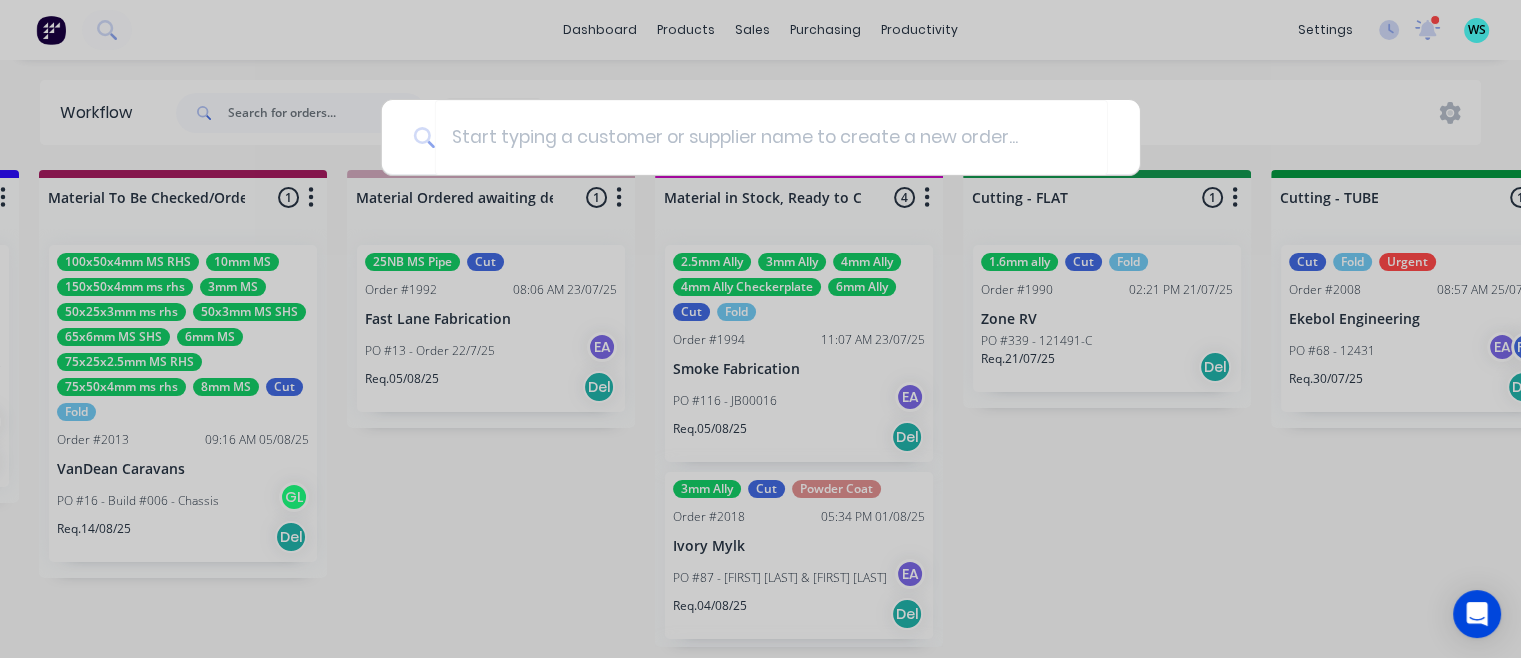 scroll, scrollTop: 0, scrollLeft: 2776, axis: horizontal 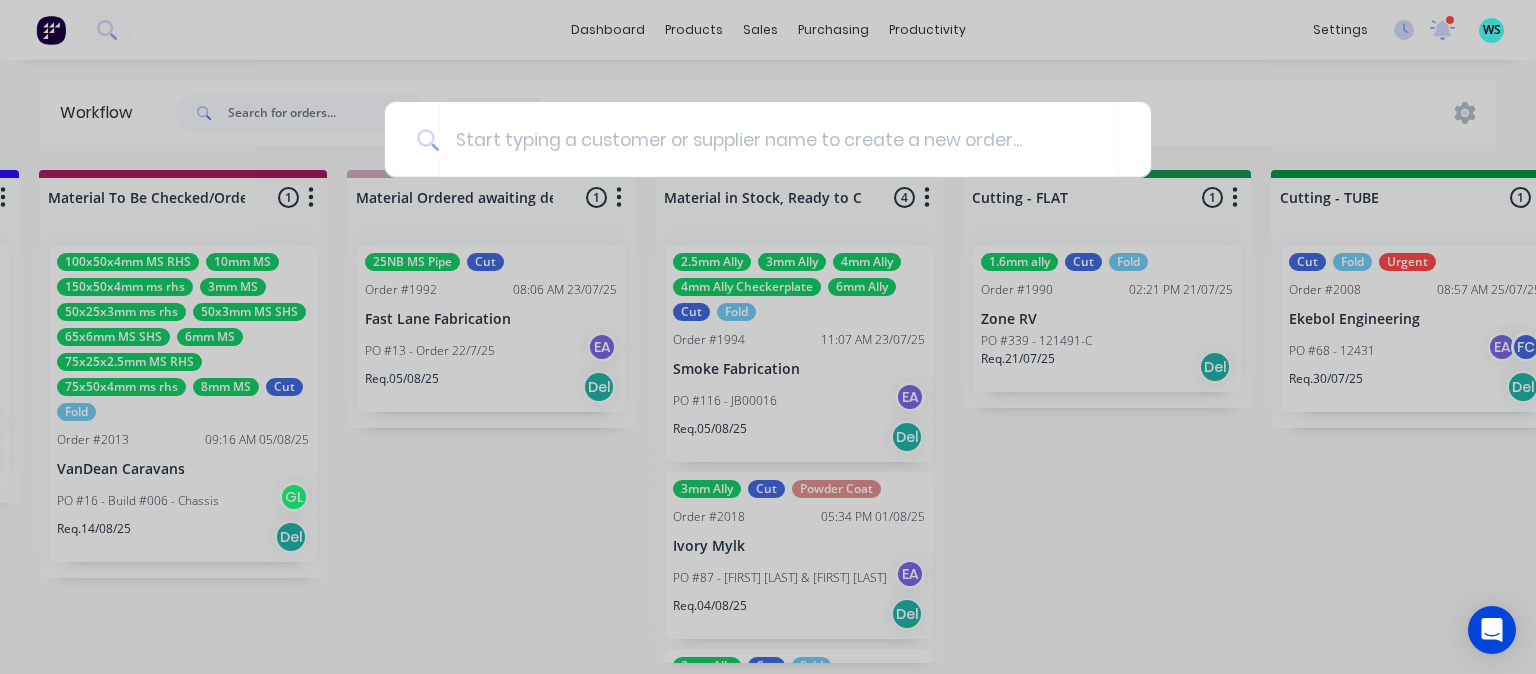 click at bounding box center (768, 337) 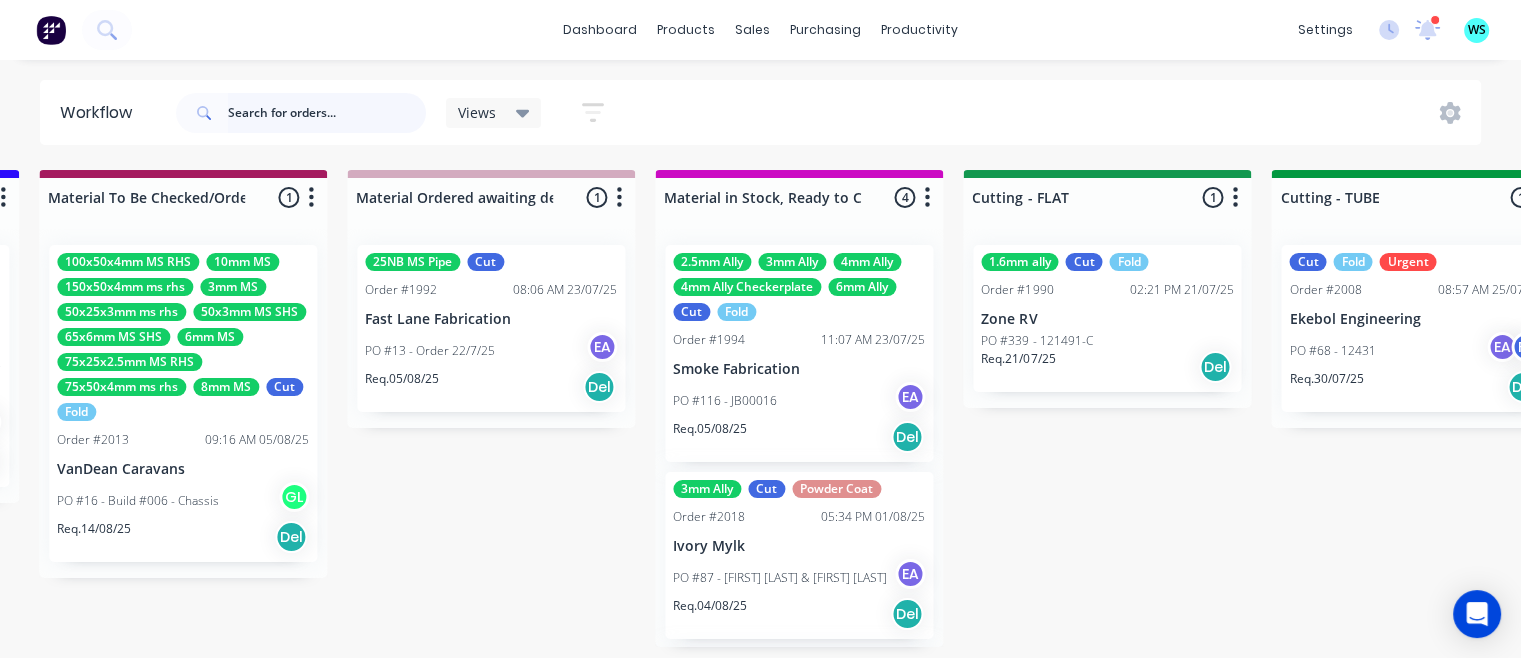 click at bounding box center (327, 113) 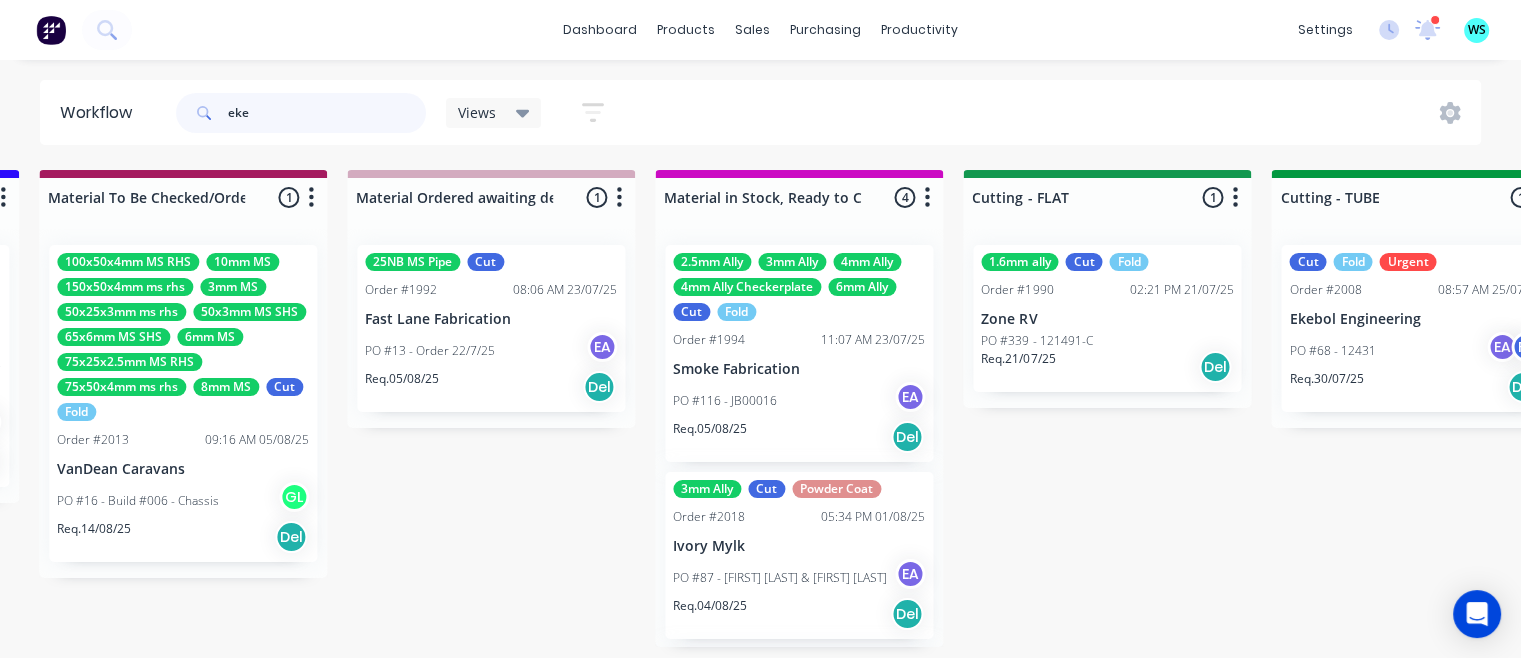 type on "eke" 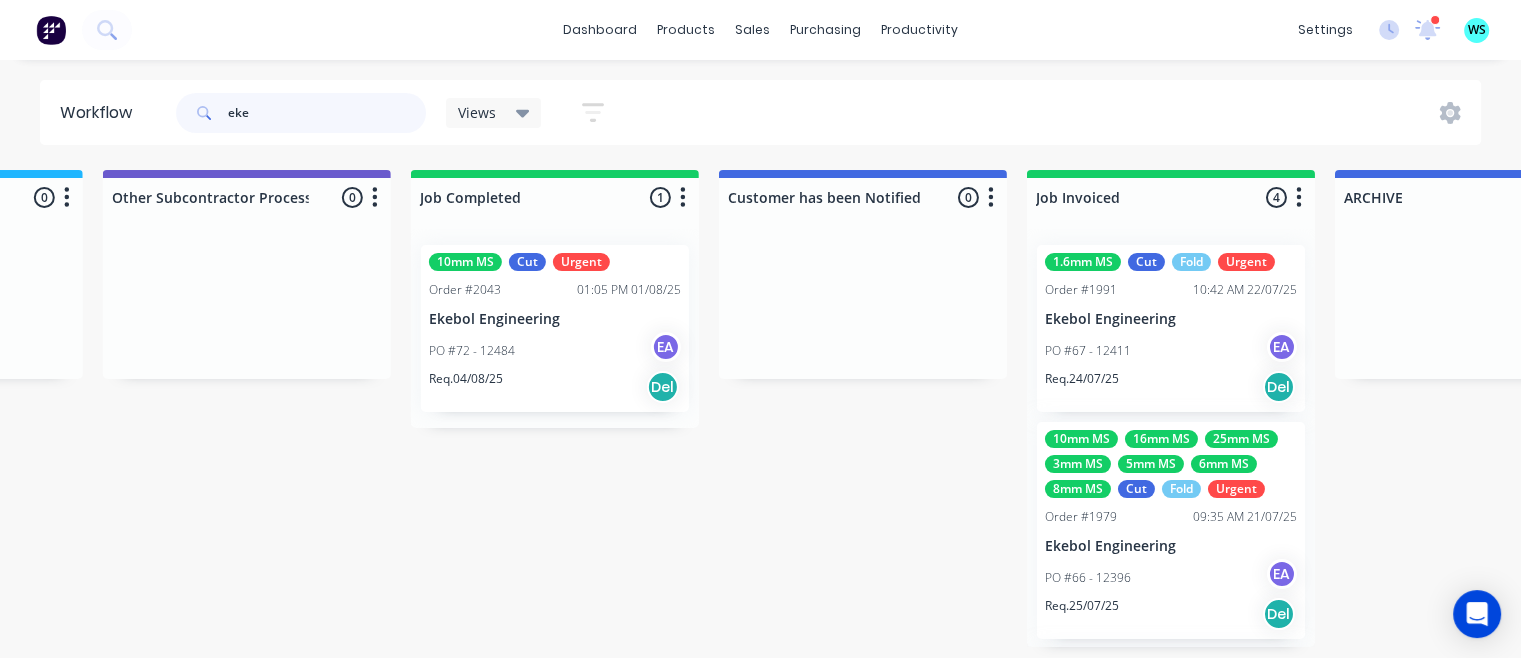 scroll, scrollTop: 2, scrollLeft: 6510, axis: both 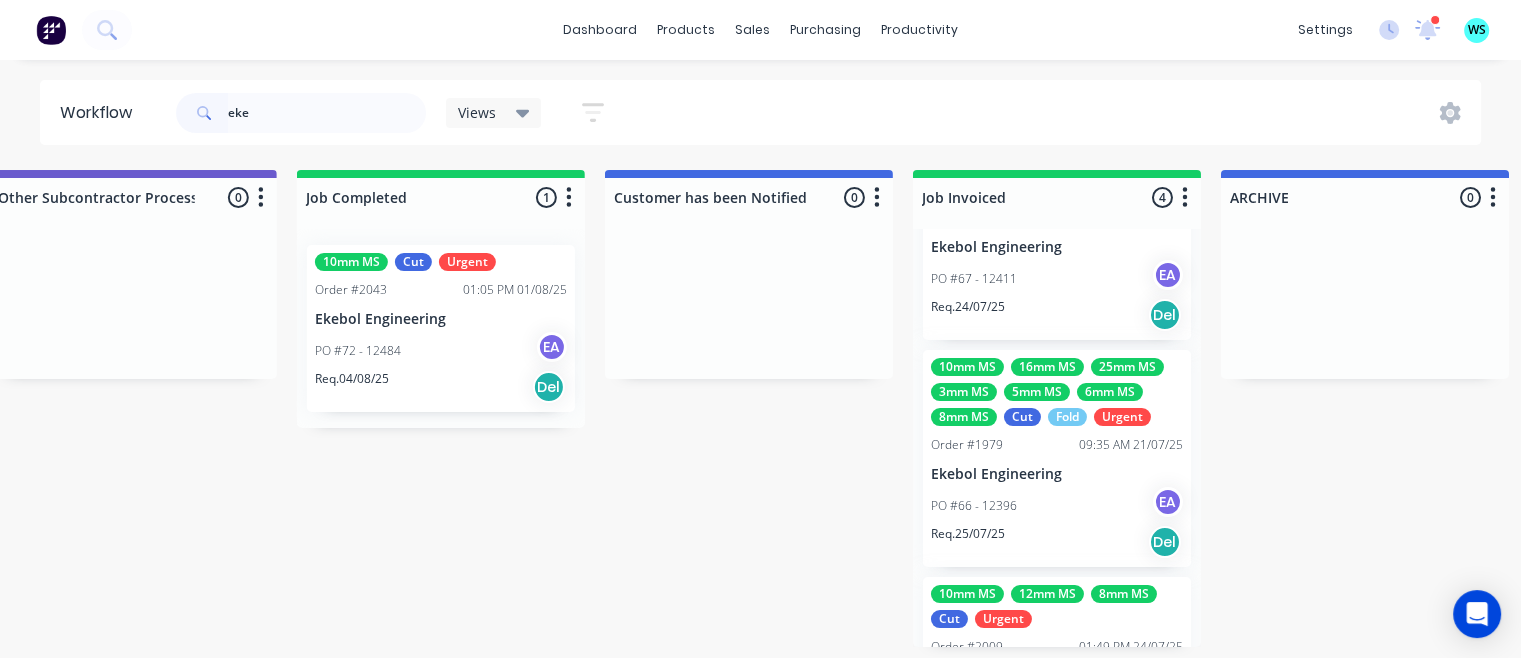 click on "PO #72 - 12484
EA" at bounding box center [441, 351] 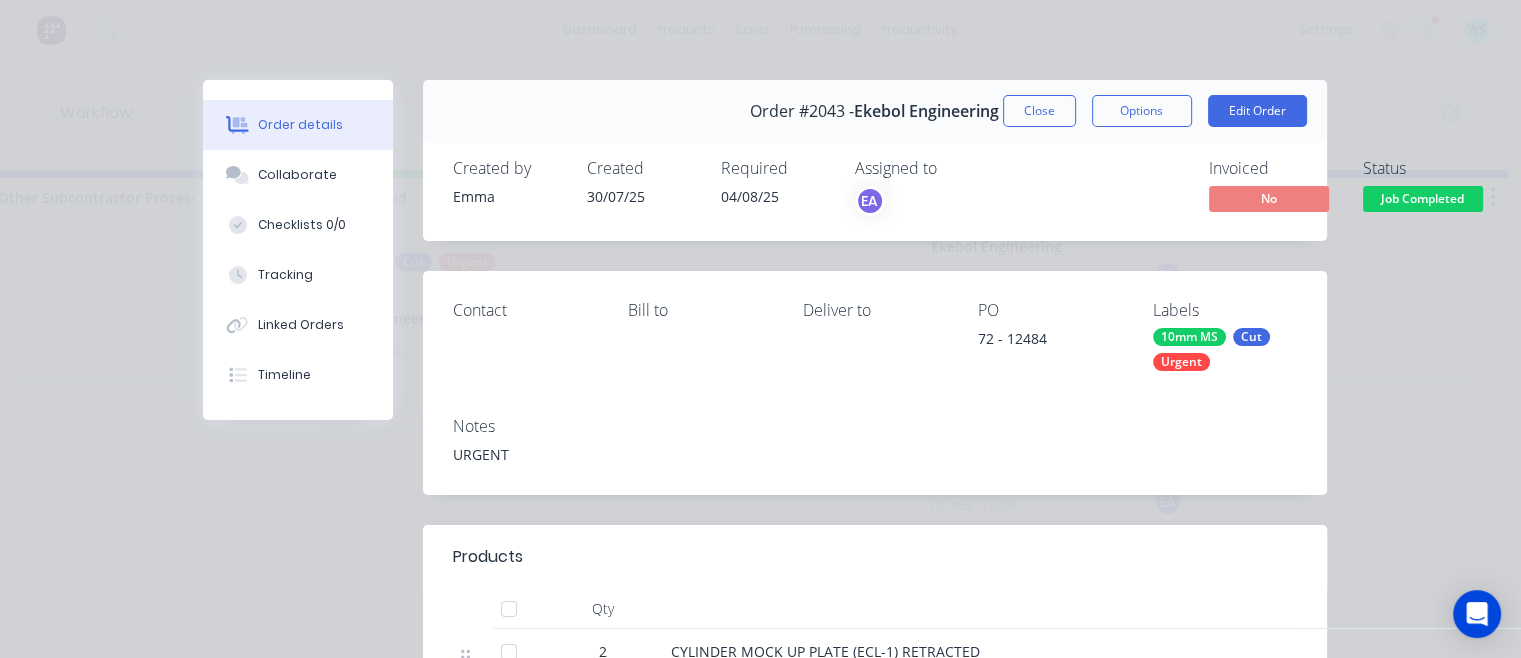 click on "Checklists 0/0" at bounding box center (302, 225) 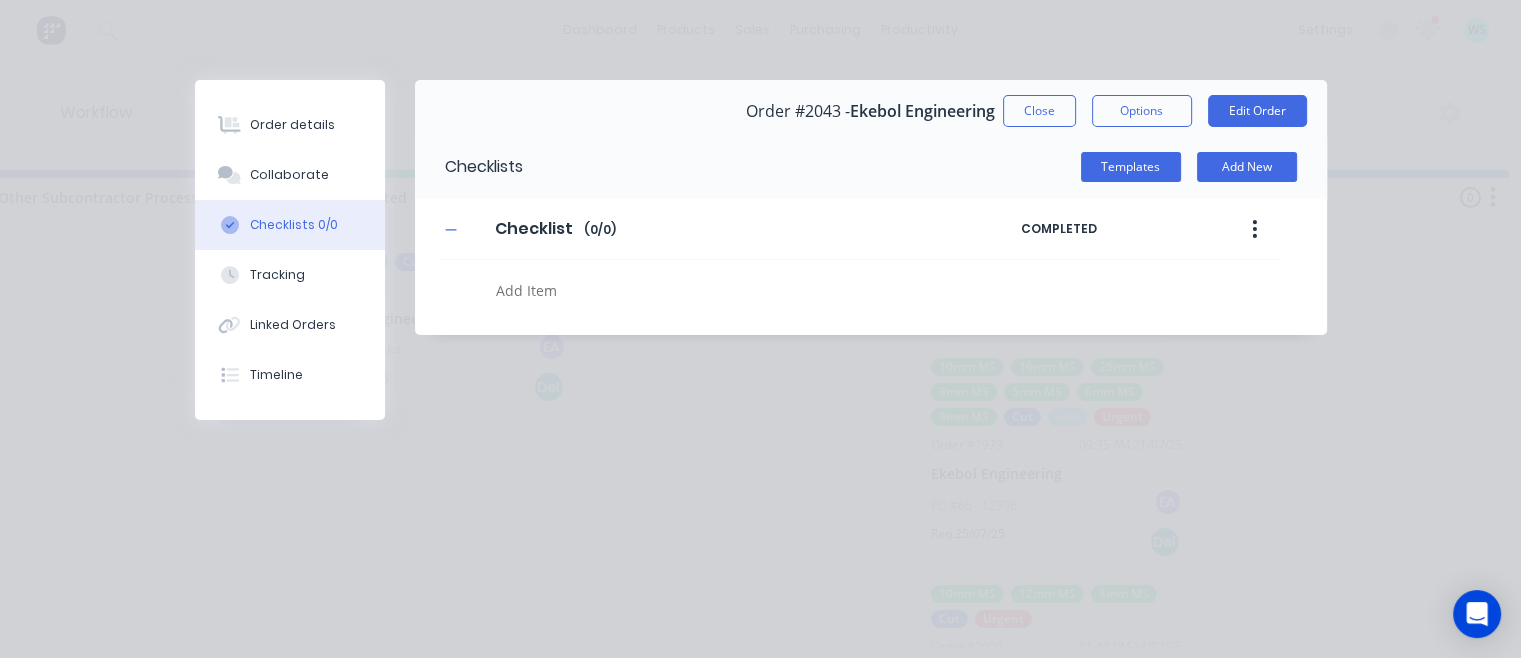 click on "Order details" at bounding box center (290, 125) 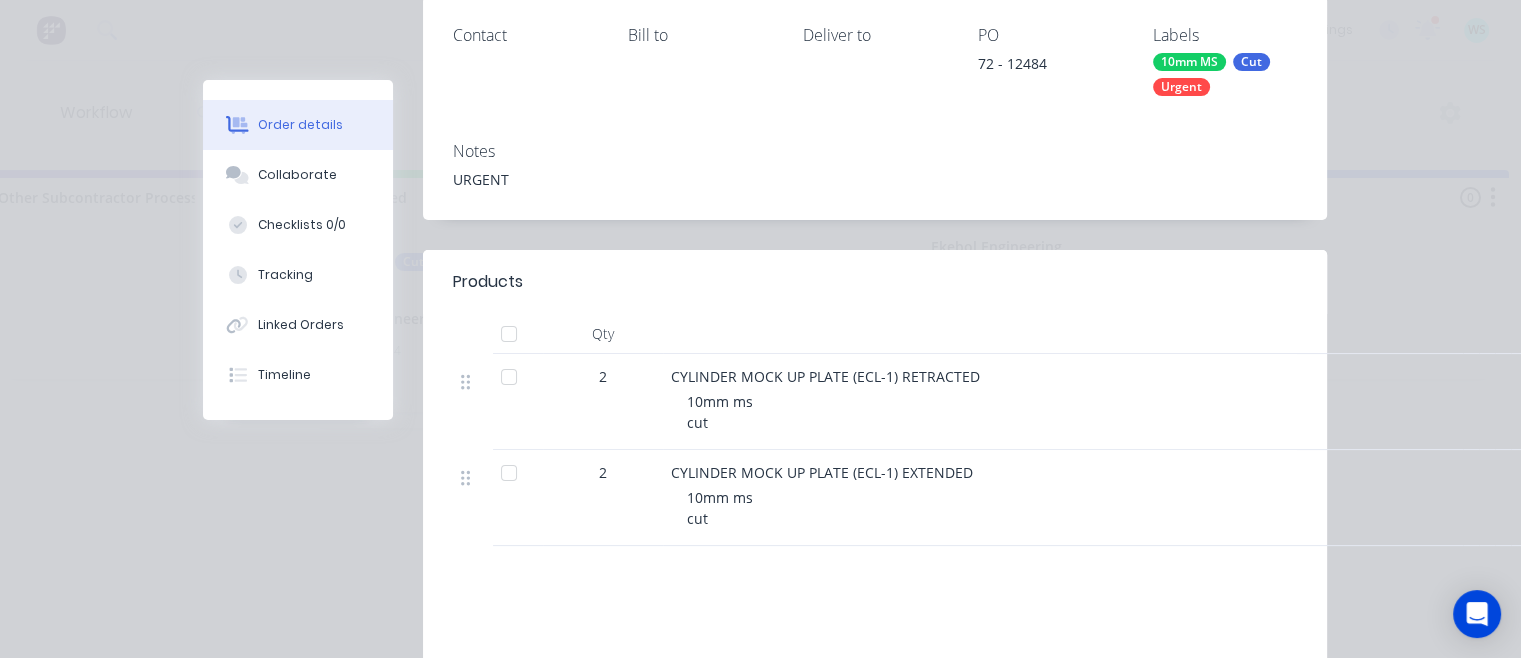 scroll, scrollTop: 276, scrollLeft: 0, axis: vertical 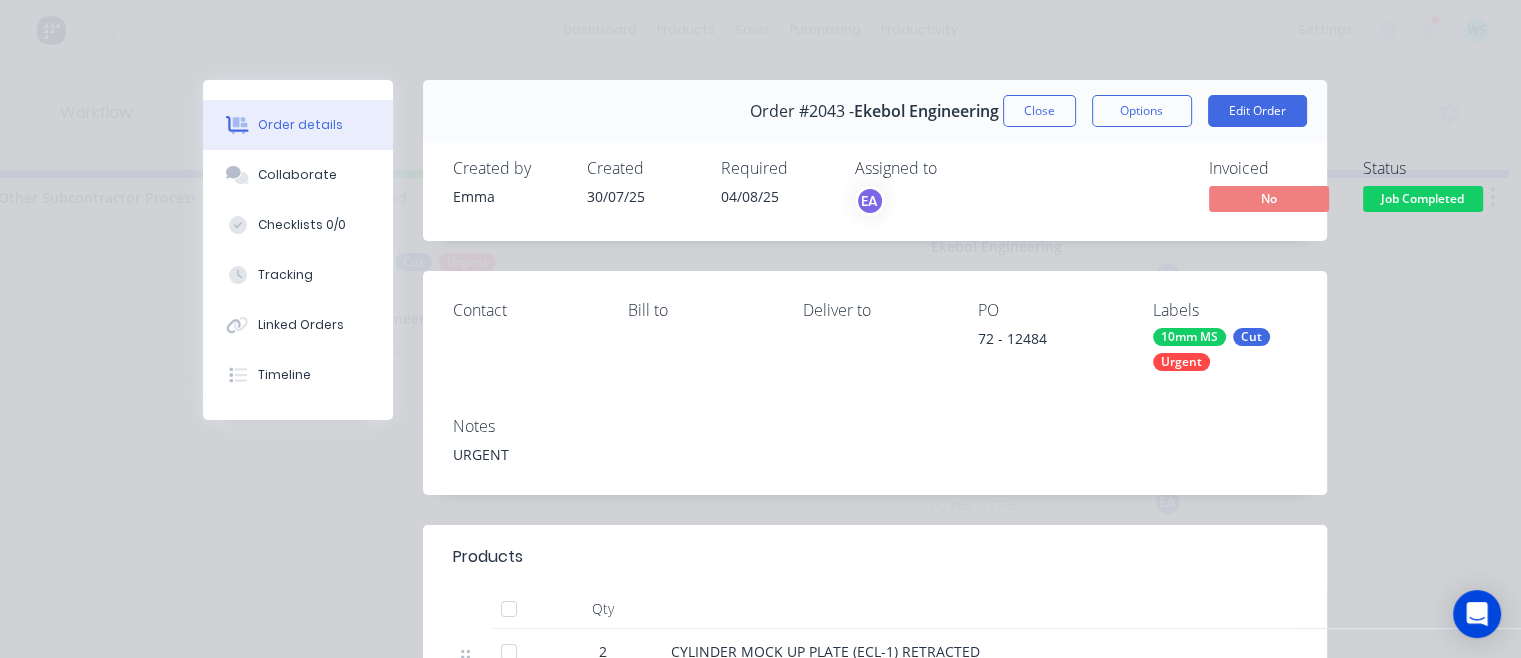 click on "Collaborate" at bounding box center (298, 175) 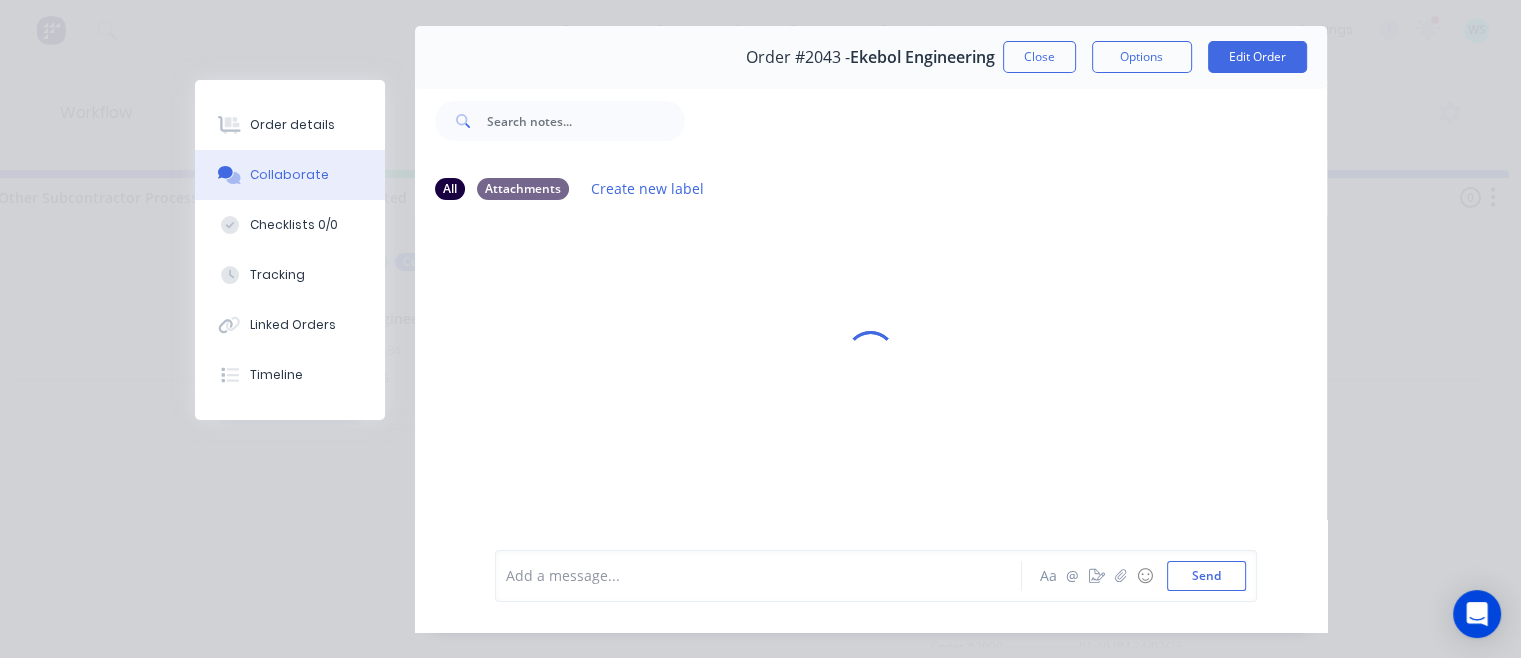 scroll, scrollTop: 104, scrollLeft: 0, axis: vertical 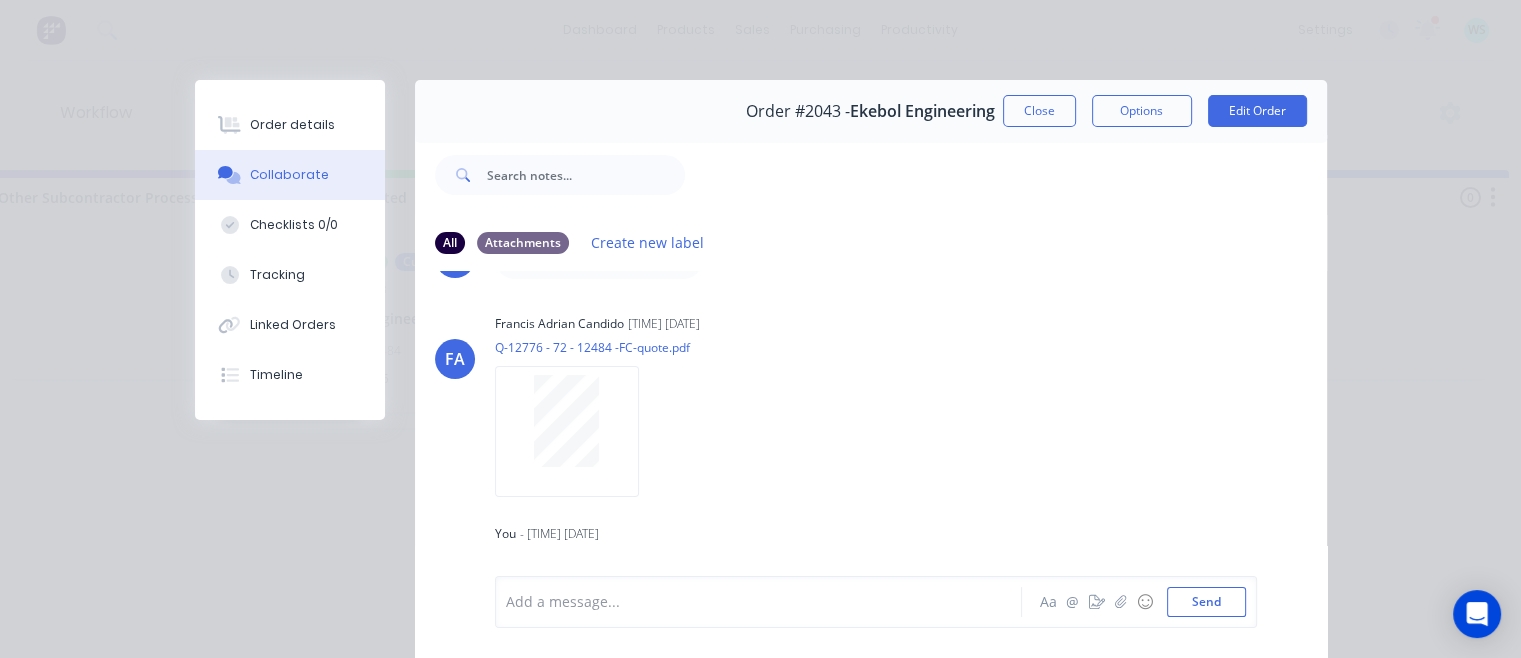 click on "Close" at bounding box center [1039, 111] 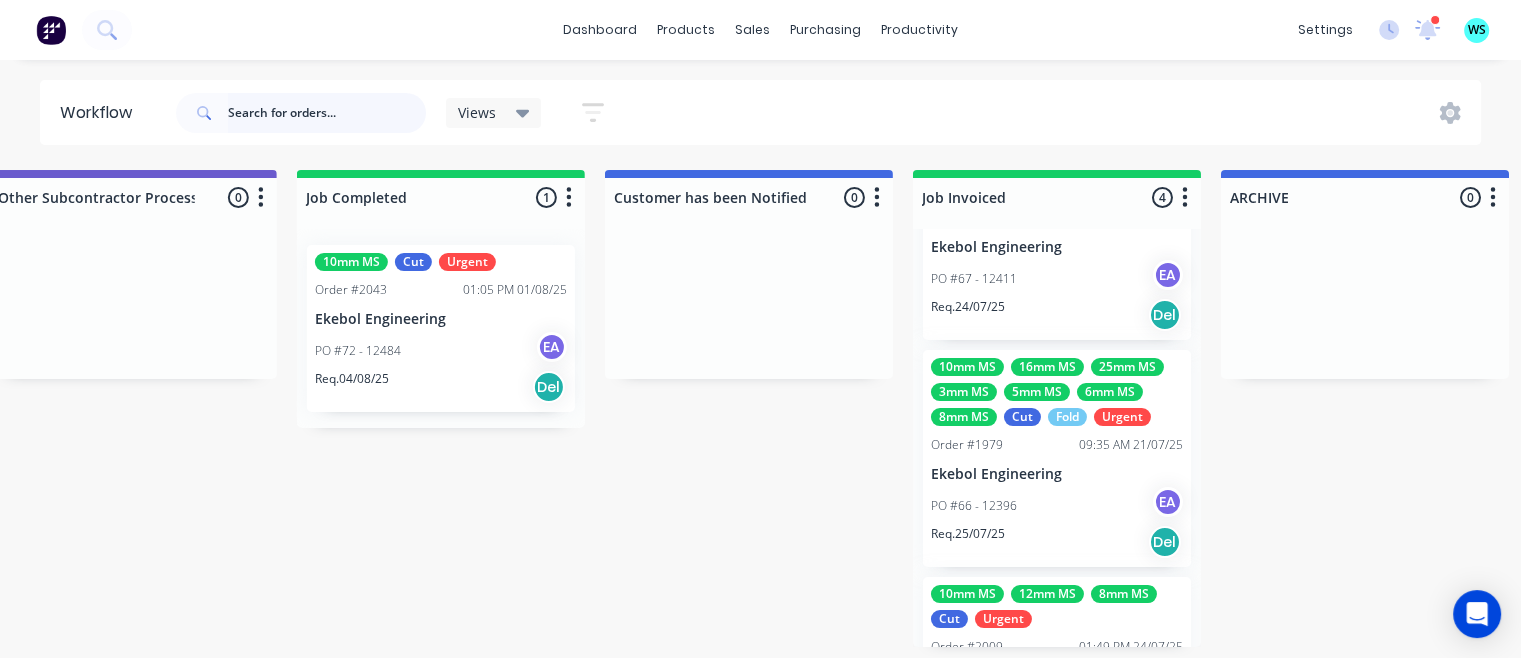 type 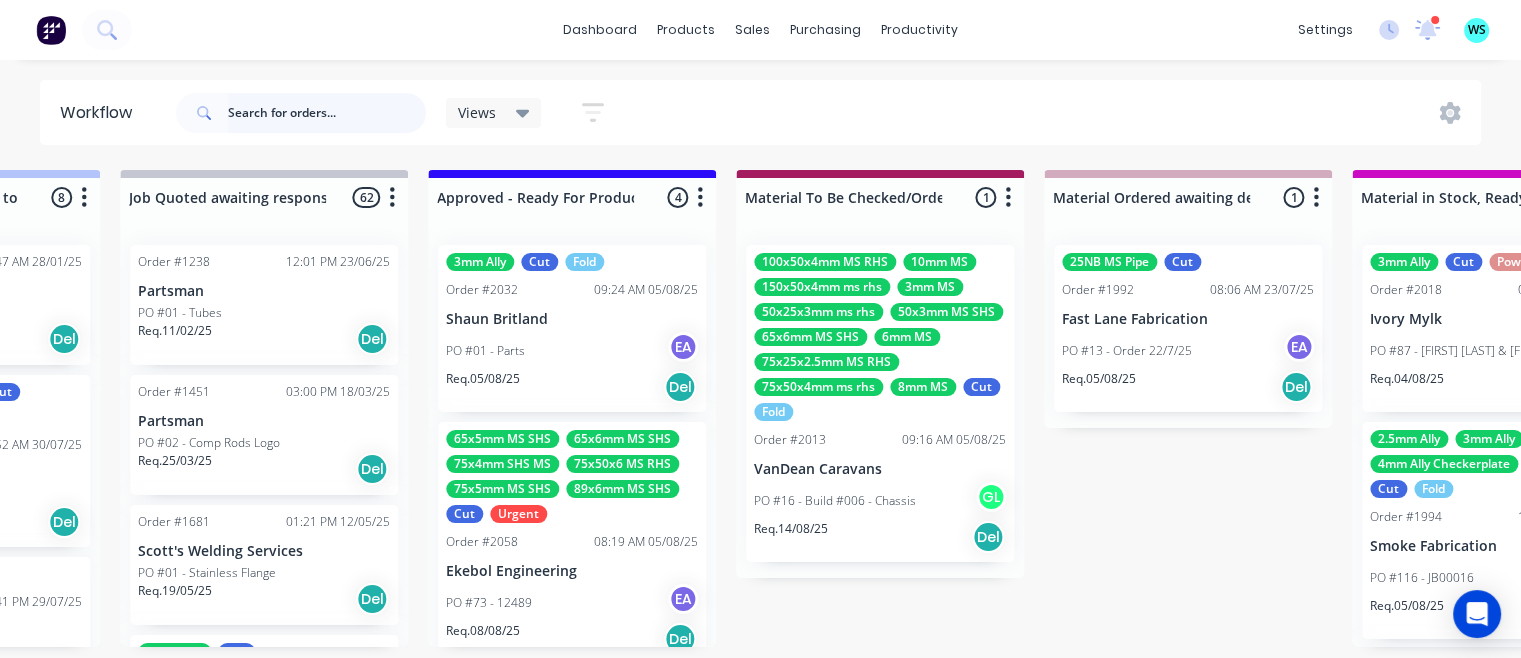 scroll, scrollTop: 0, scrollLeft: 2080, axis: horizontal 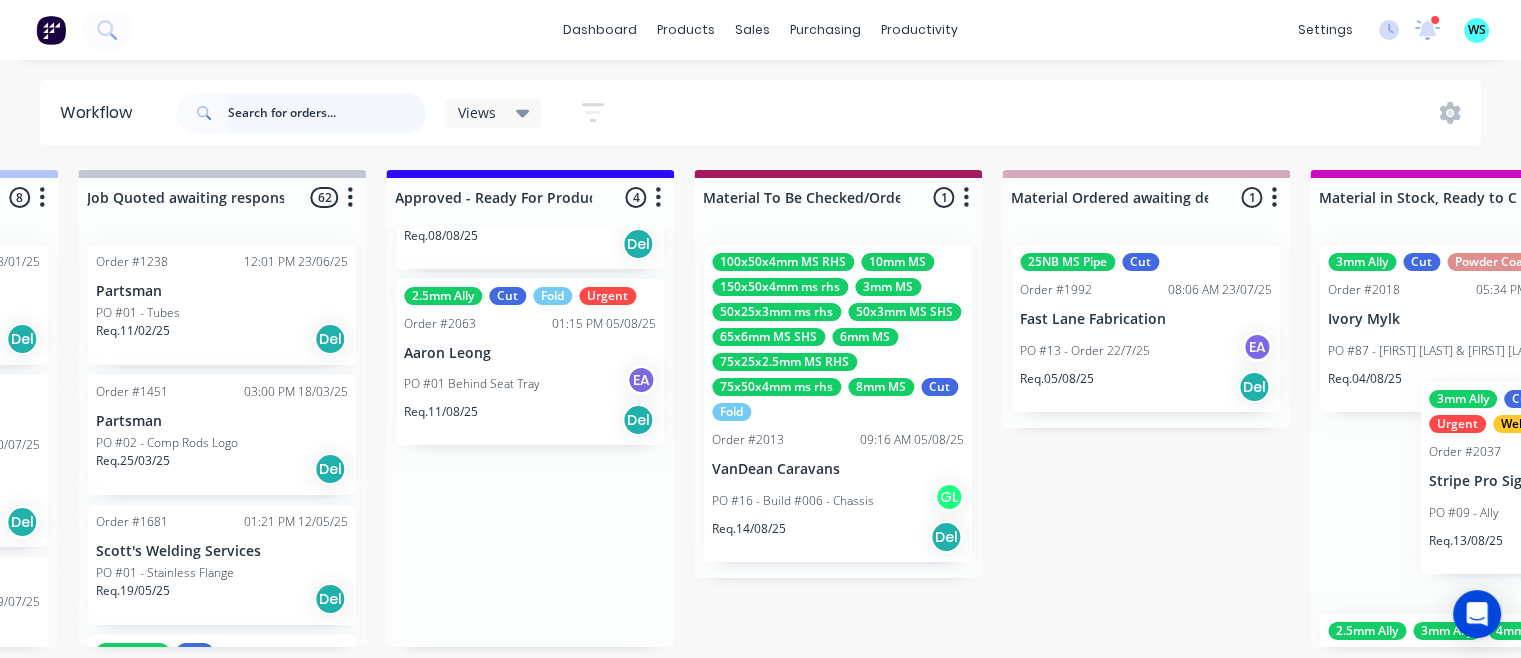 drag, startPoint x: 438, startPoint y: 549, endPoint x: 1460, endPoint y: 480, distance: 1024.3267 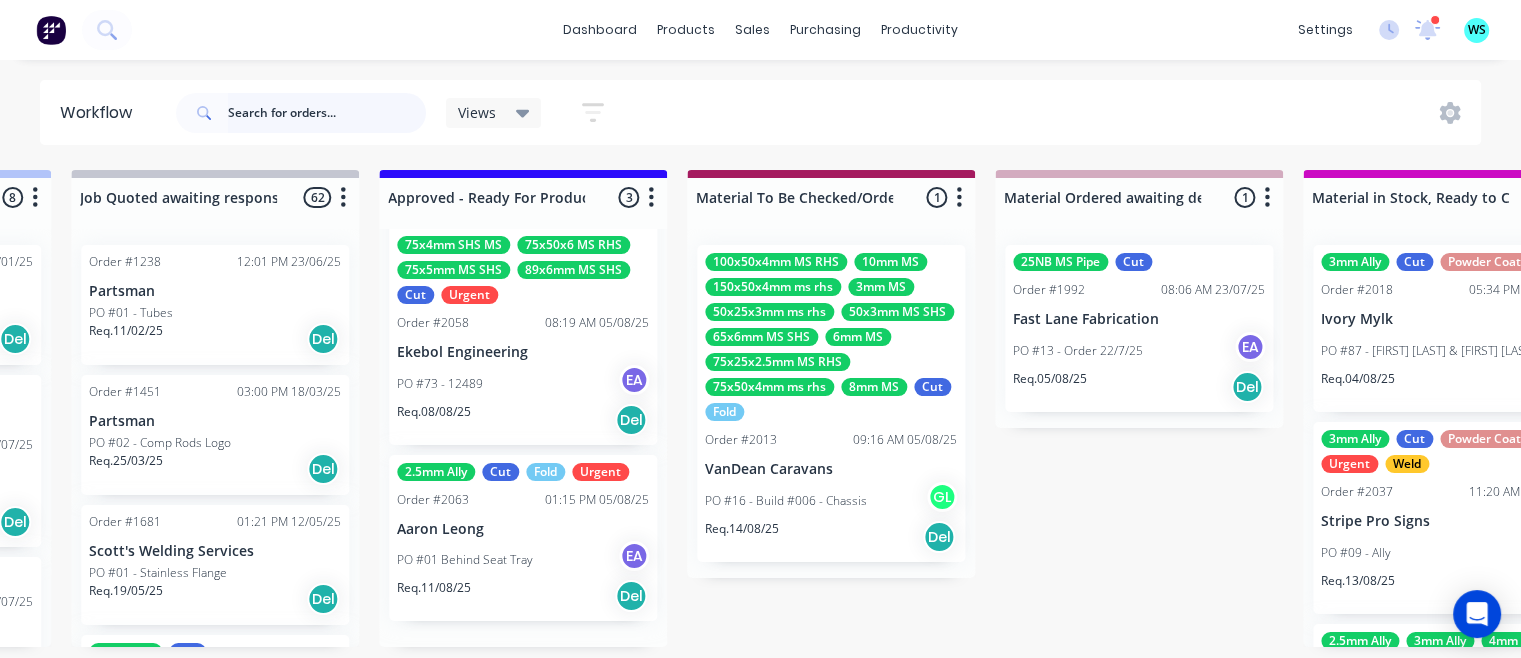 scroll, scrollTop: 193, scrollLeft: 0, axis: vertical 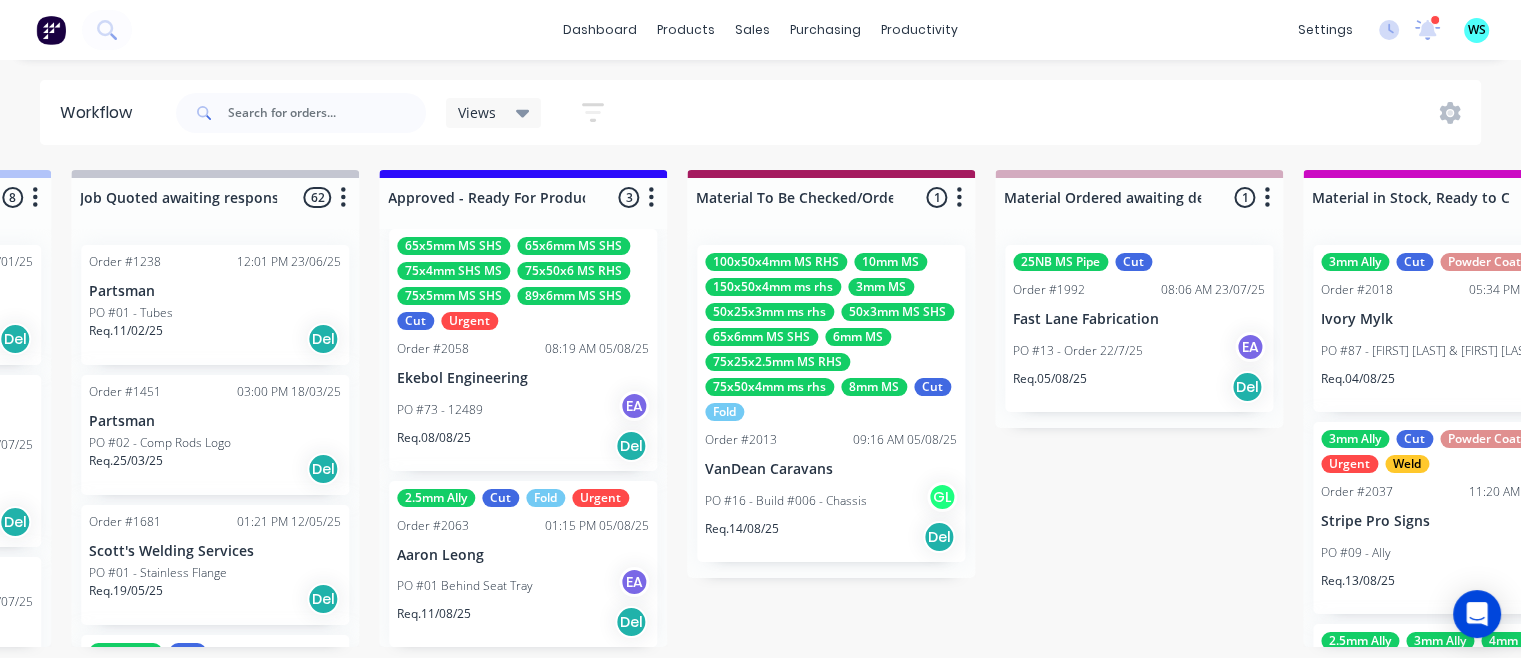click on "Weld" at bounding box center [1407, 464] 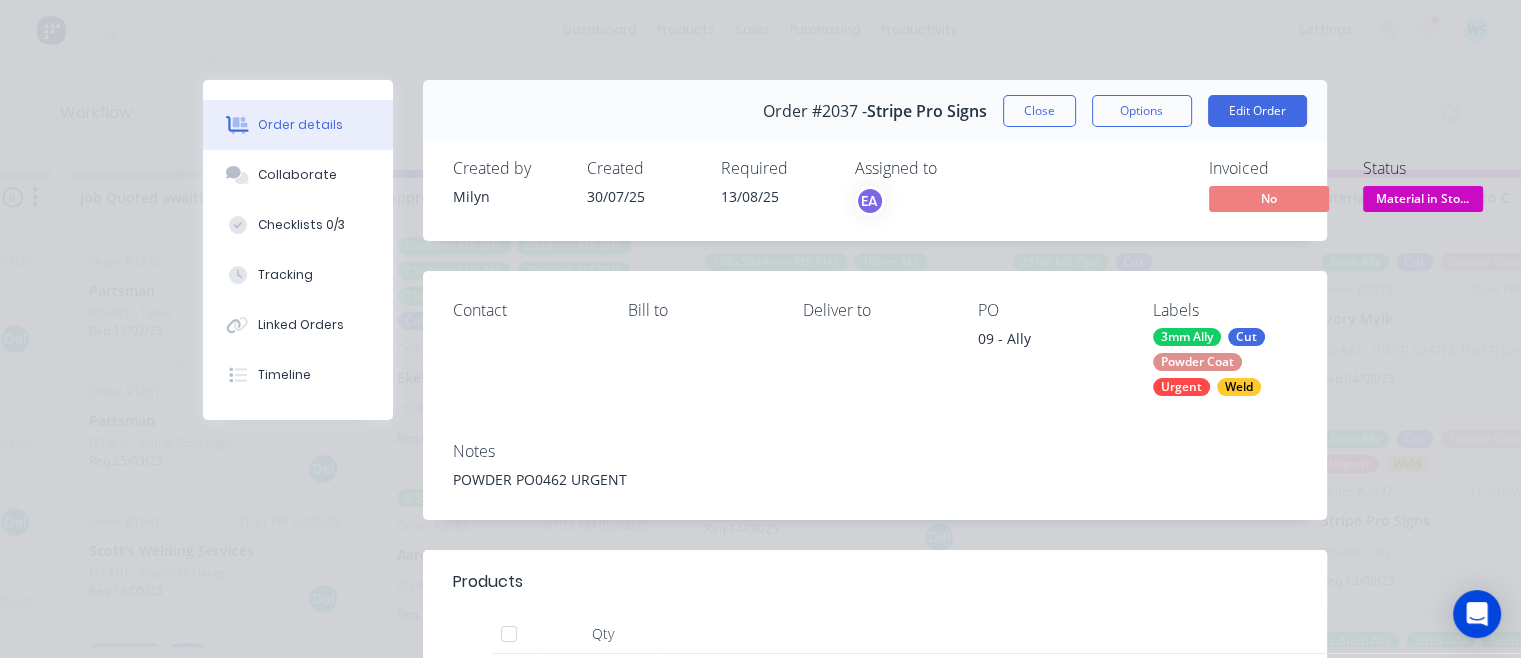 click on "Close" at bounding box center (1039, 111) 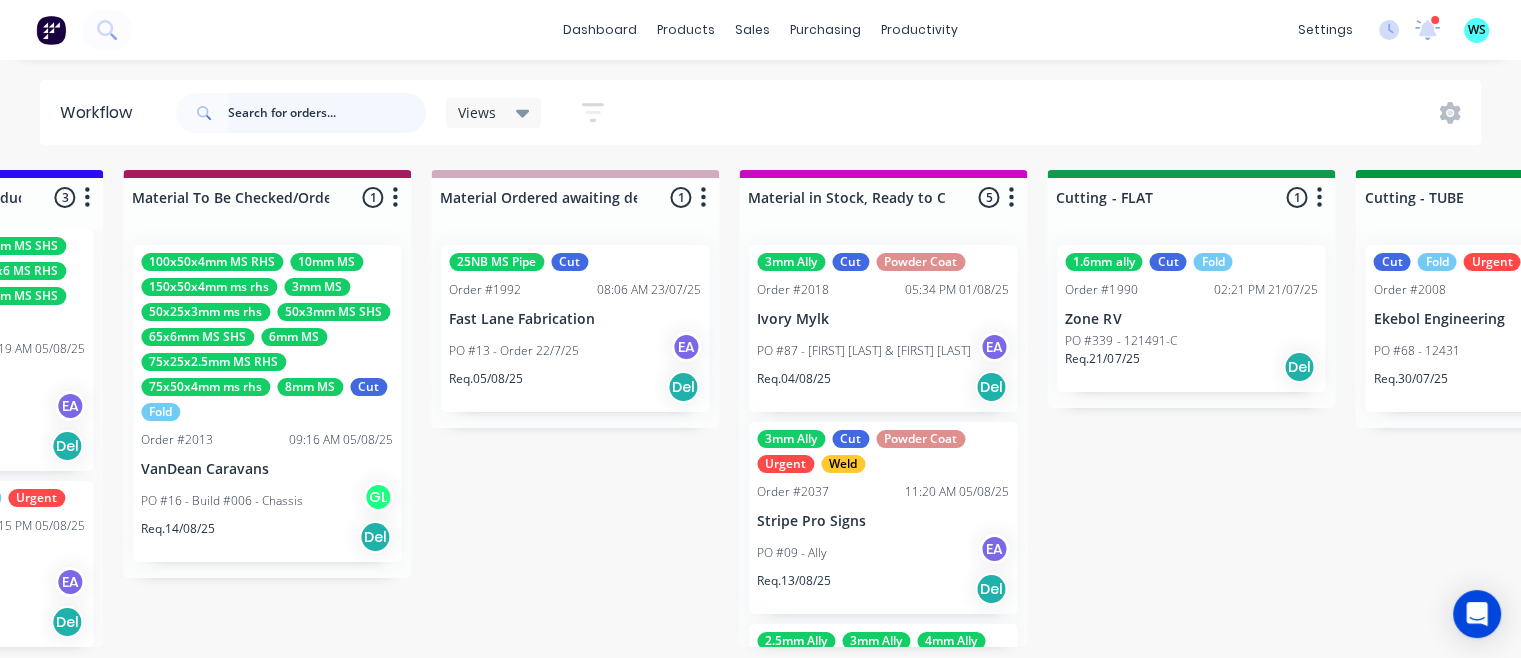 scroll, scrollTop: 4, scrollLeft: 2731, axis: both 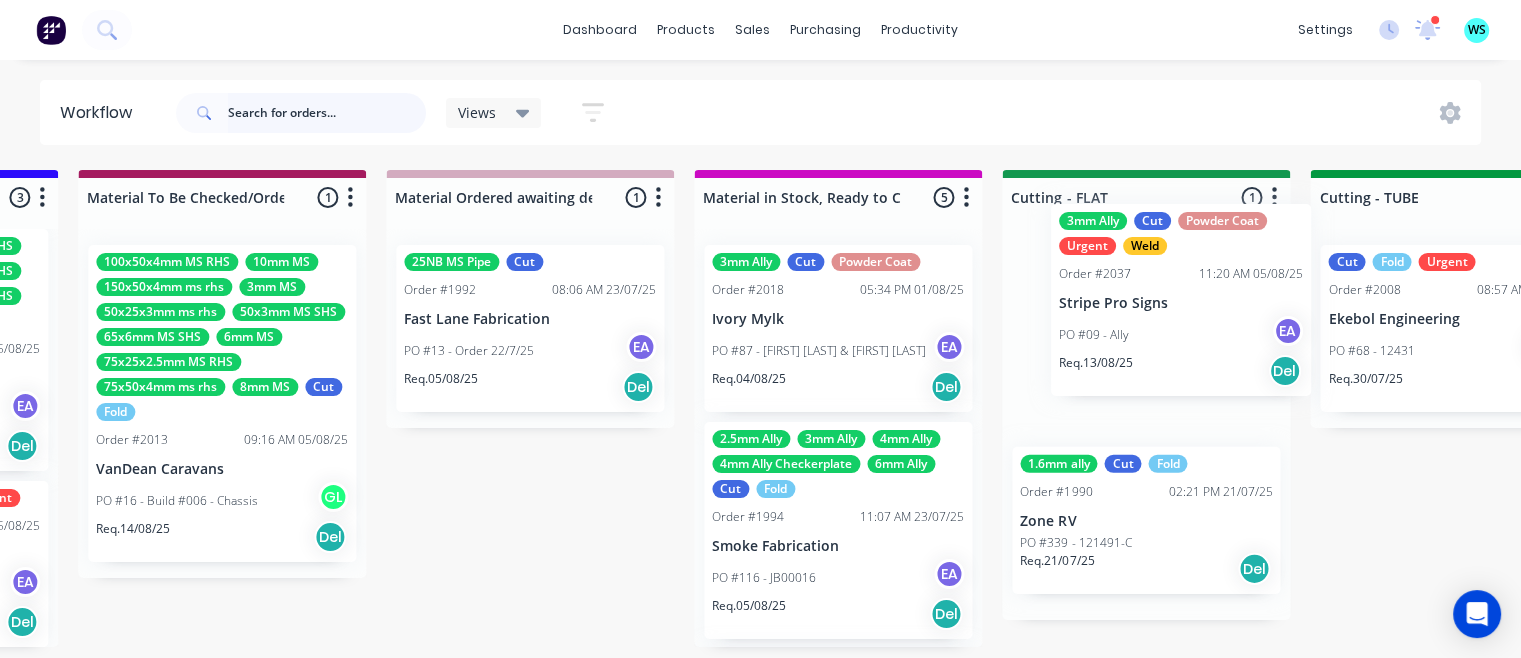 drag, startPoint x: 815, startPoint y: 542, endPoint x: 1160, endPoint y: 318, distance: 411.34048 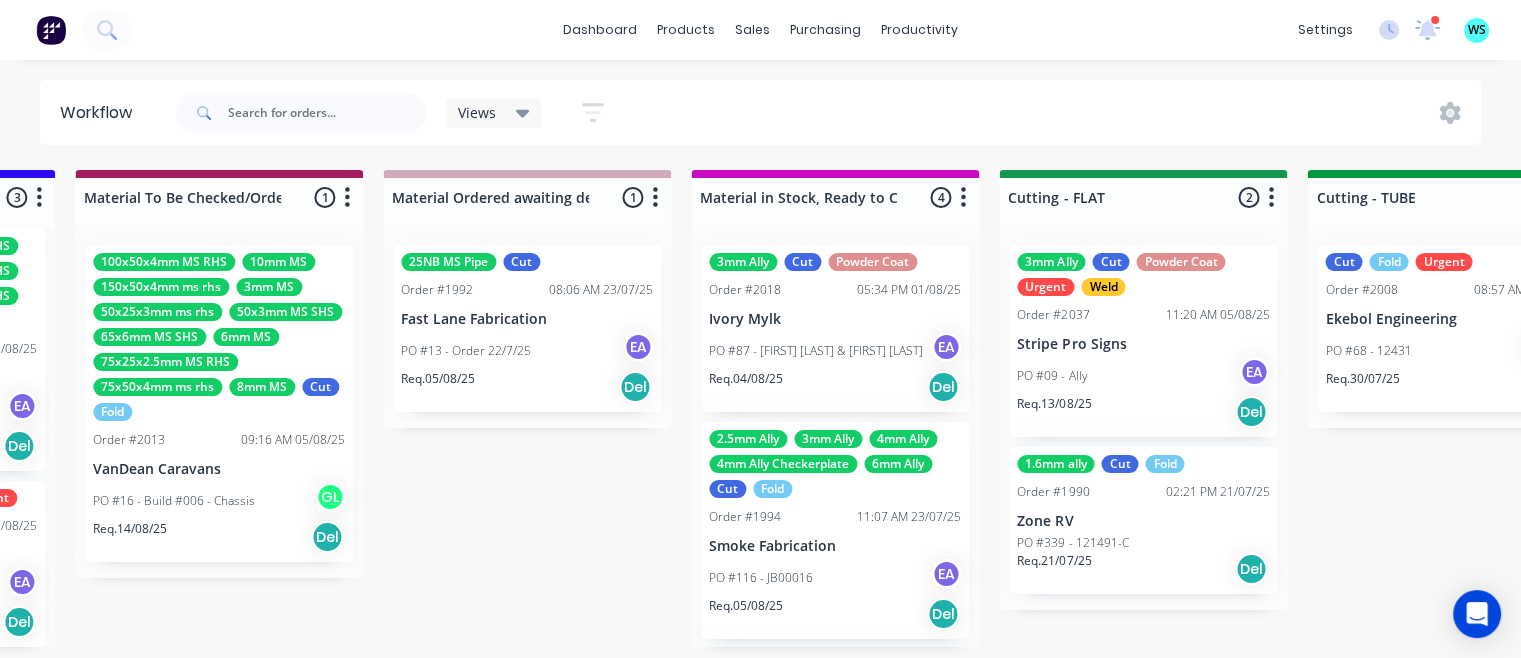 click on "Order #2037 [TIME] [DATE]" at bounding box center [1143, 315] 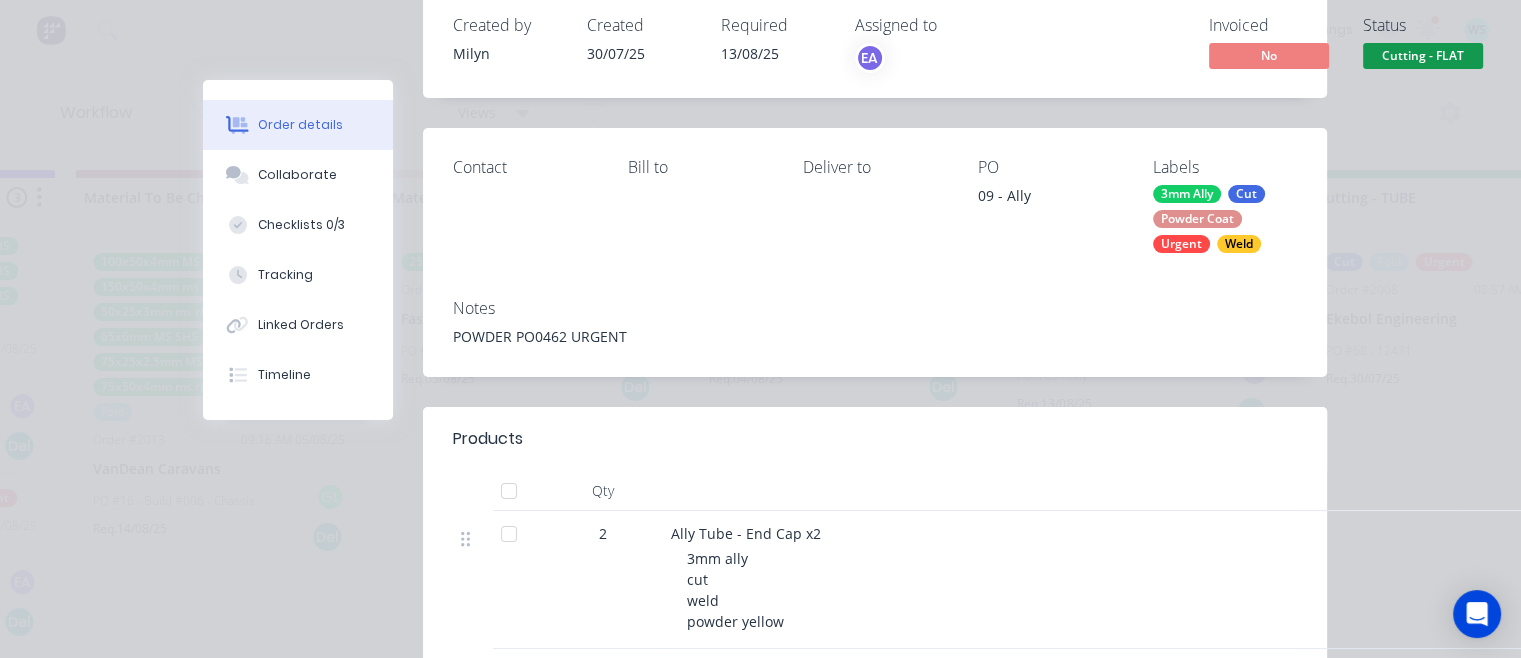 scroll, scrollTop: 0, scrollLeft: 0, axis: both 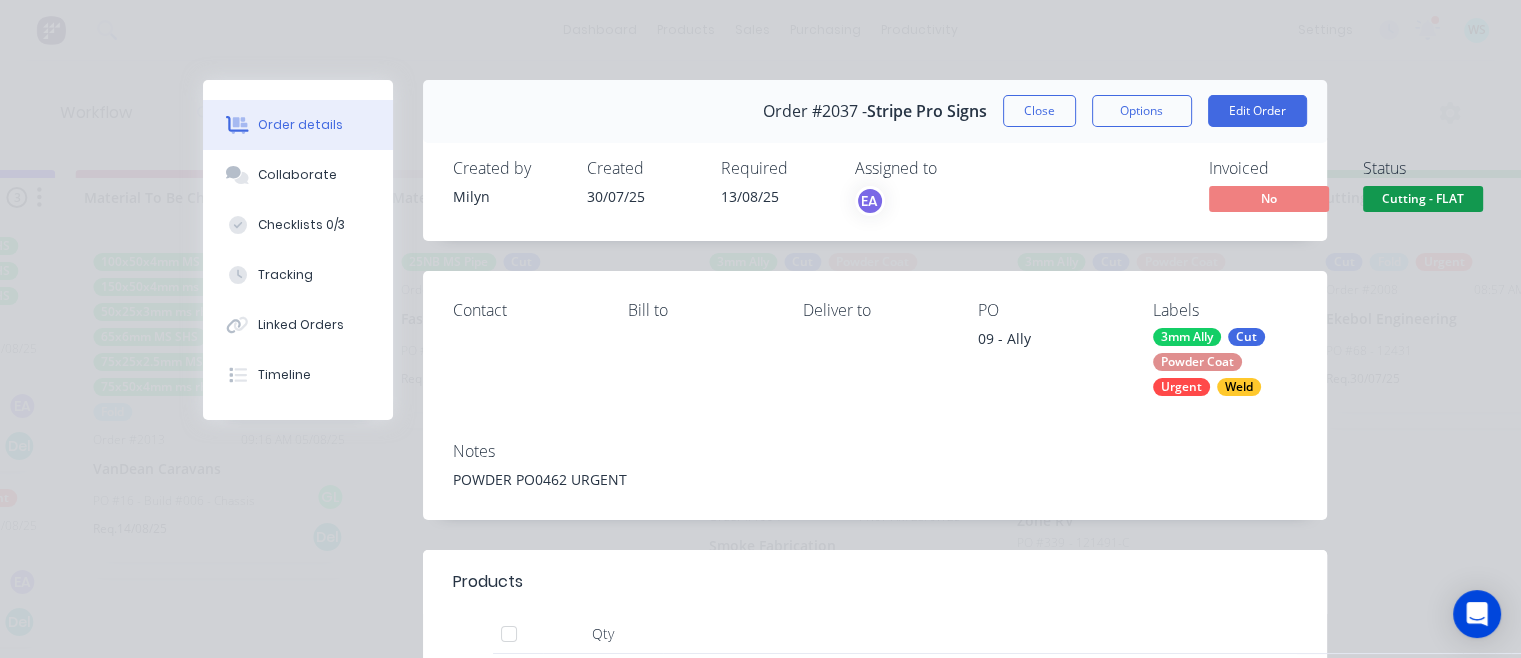 click on "Close" at bounding box center [1039, 111] 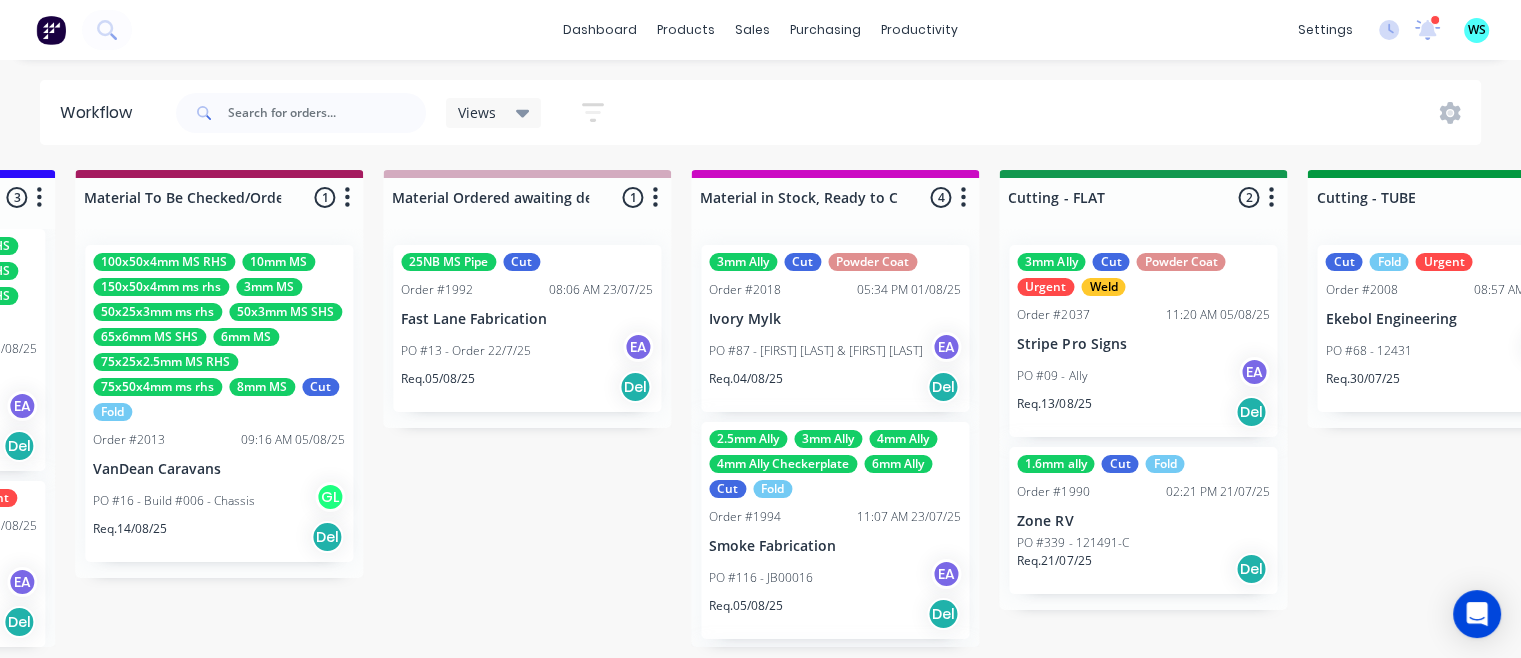 click on "PO #09 - Ally" at bounding box center [1052, 376] 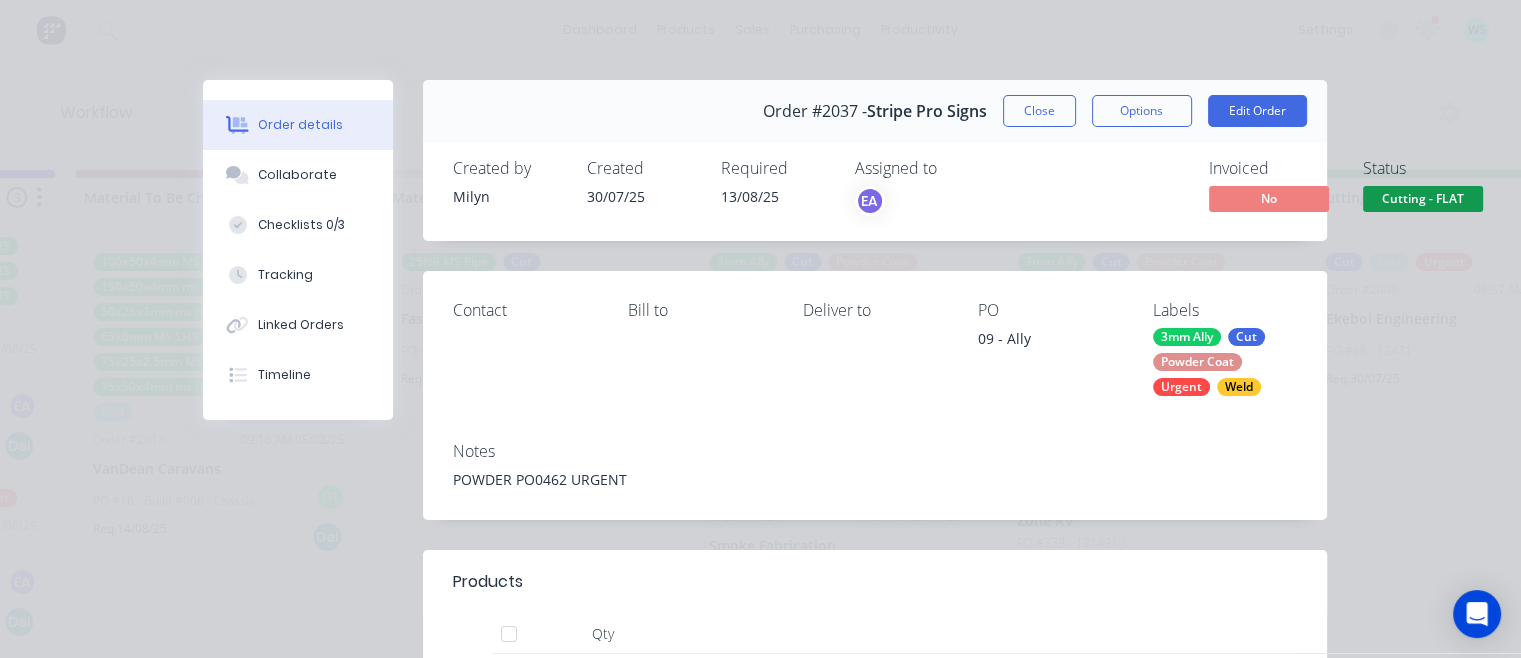 click on "Options" at bounding box center (1142, 111) 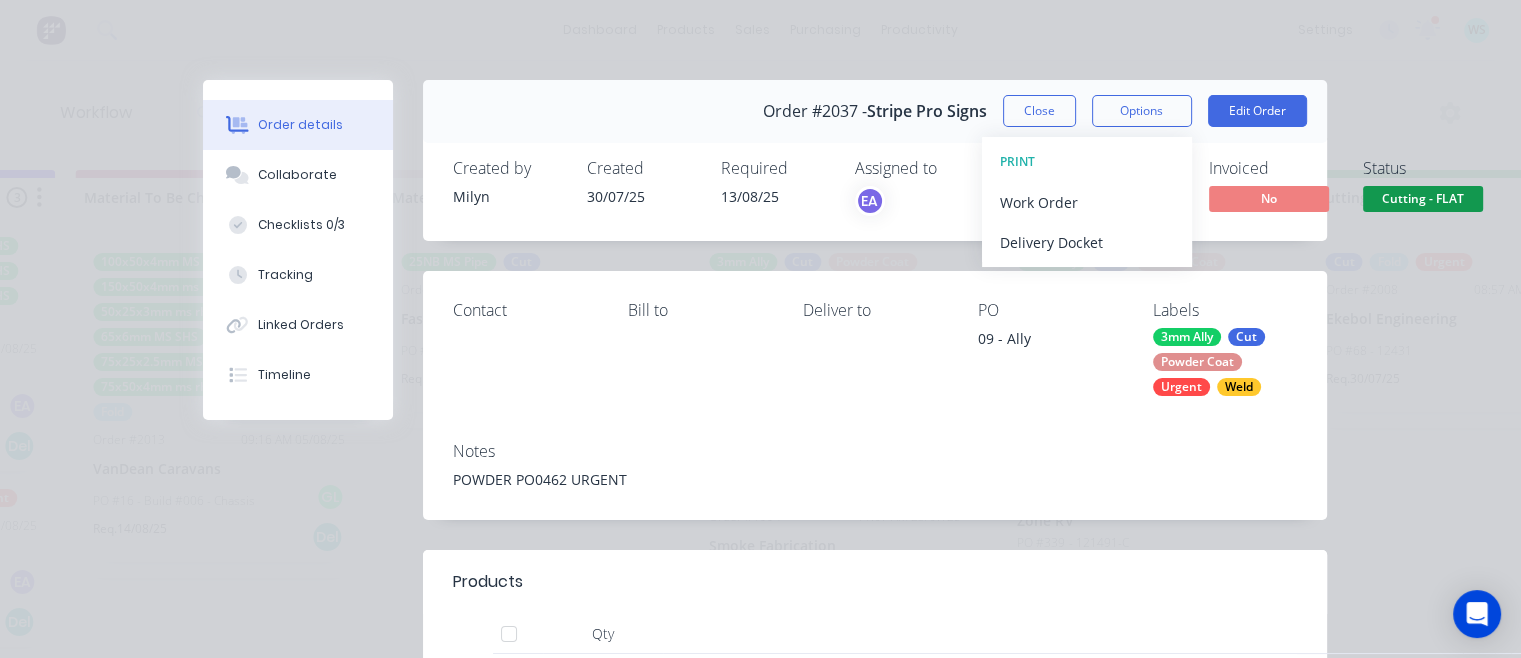click on "Work Order" at bounding box center [1087, 202] 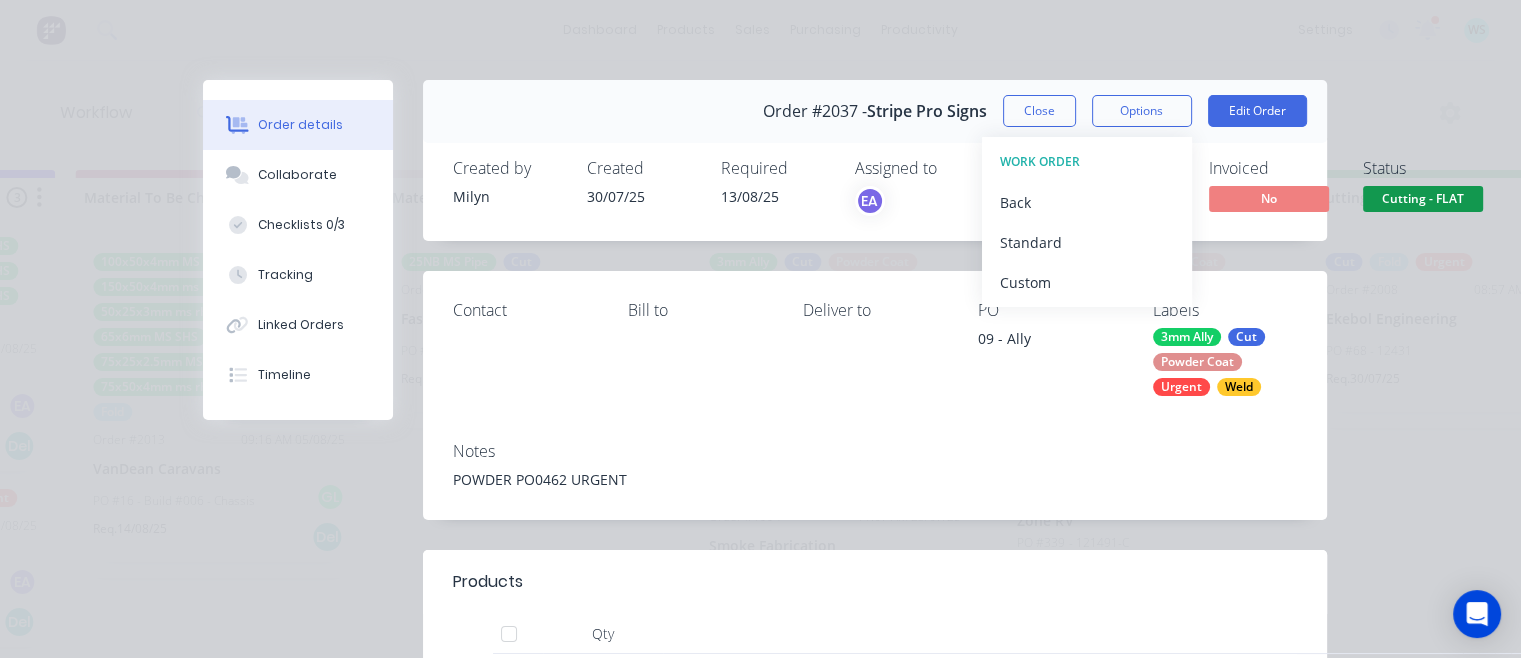 click on "Standard" at bounding box center [1087, 242] 